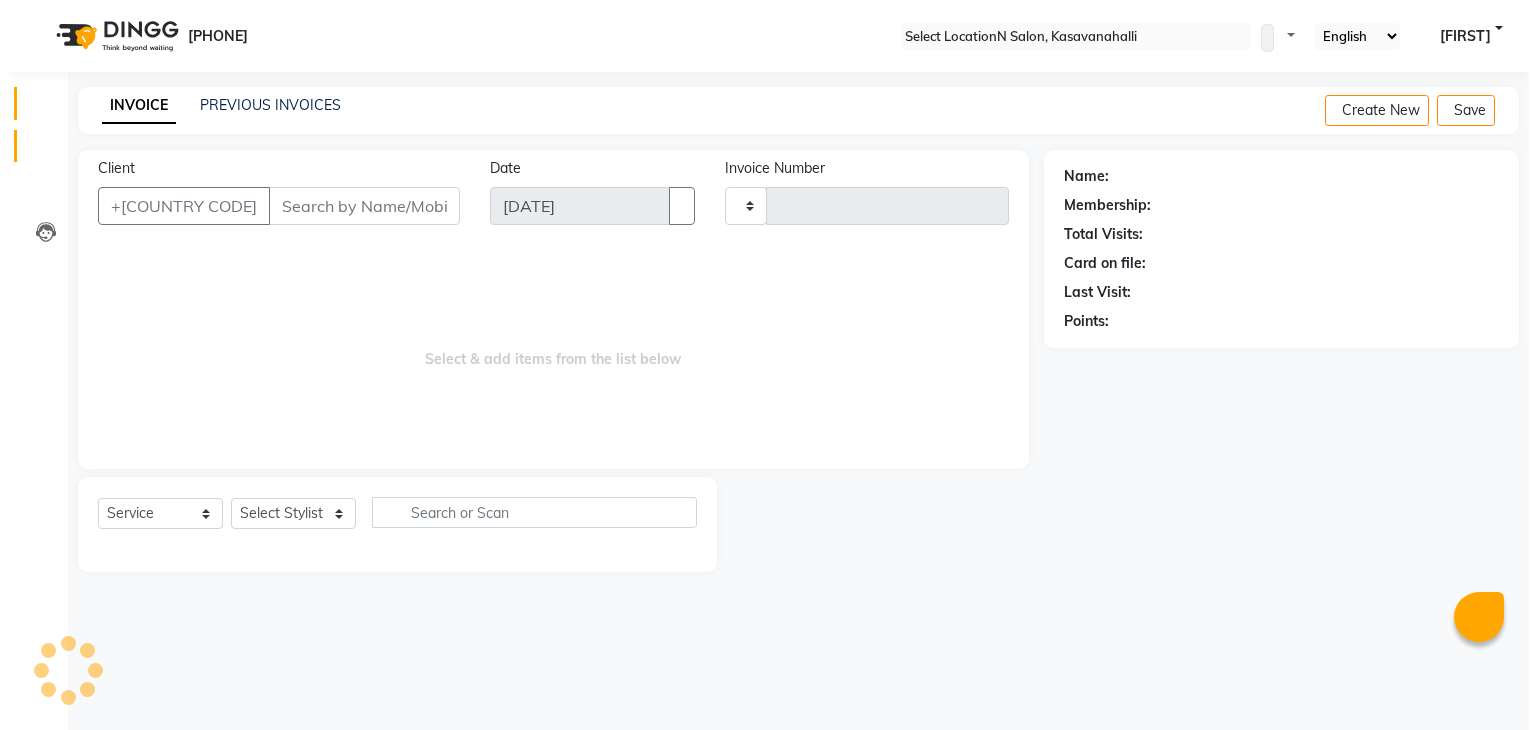 scroll, scrollTop: 0, scrollLeft: 0, axis: both 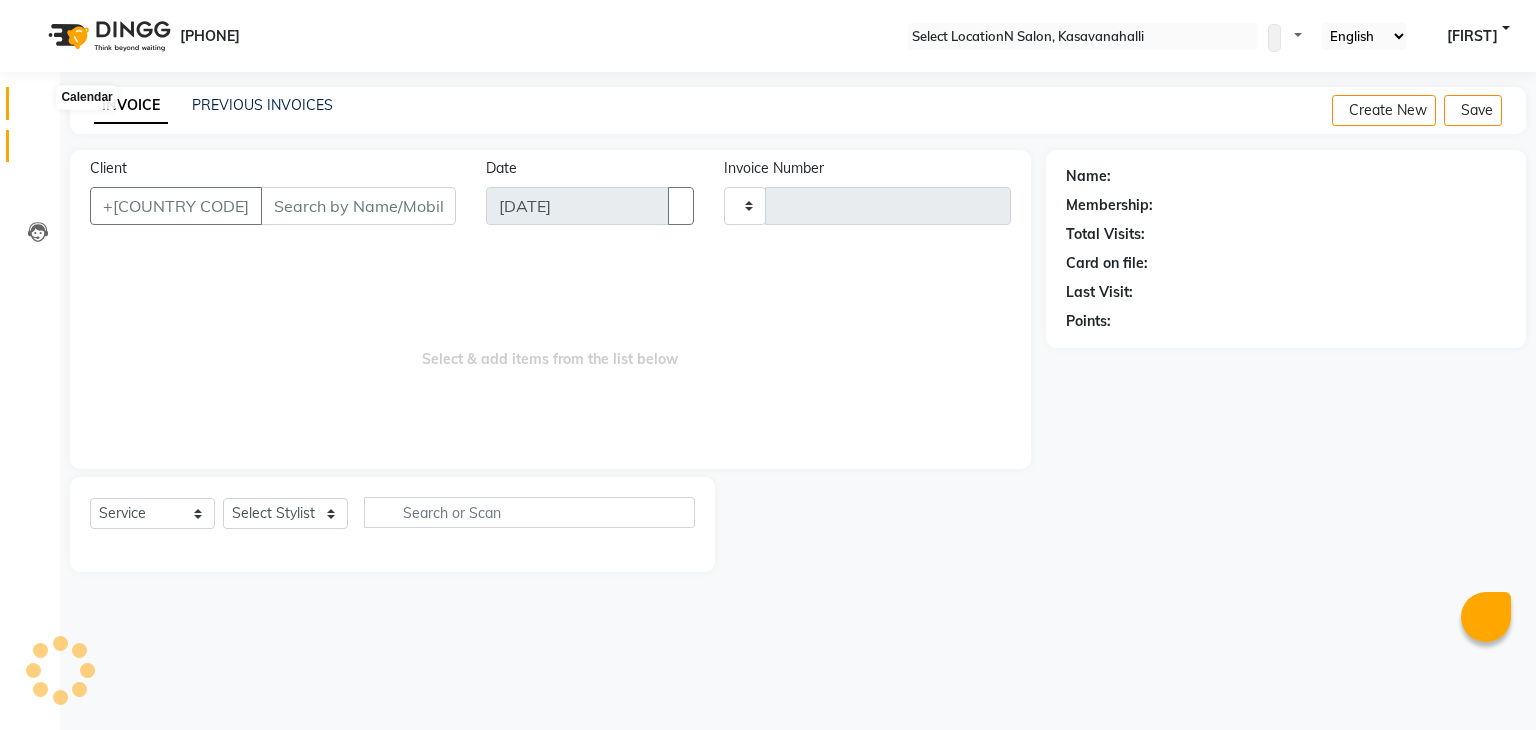 click at bounding box center (38, 108) 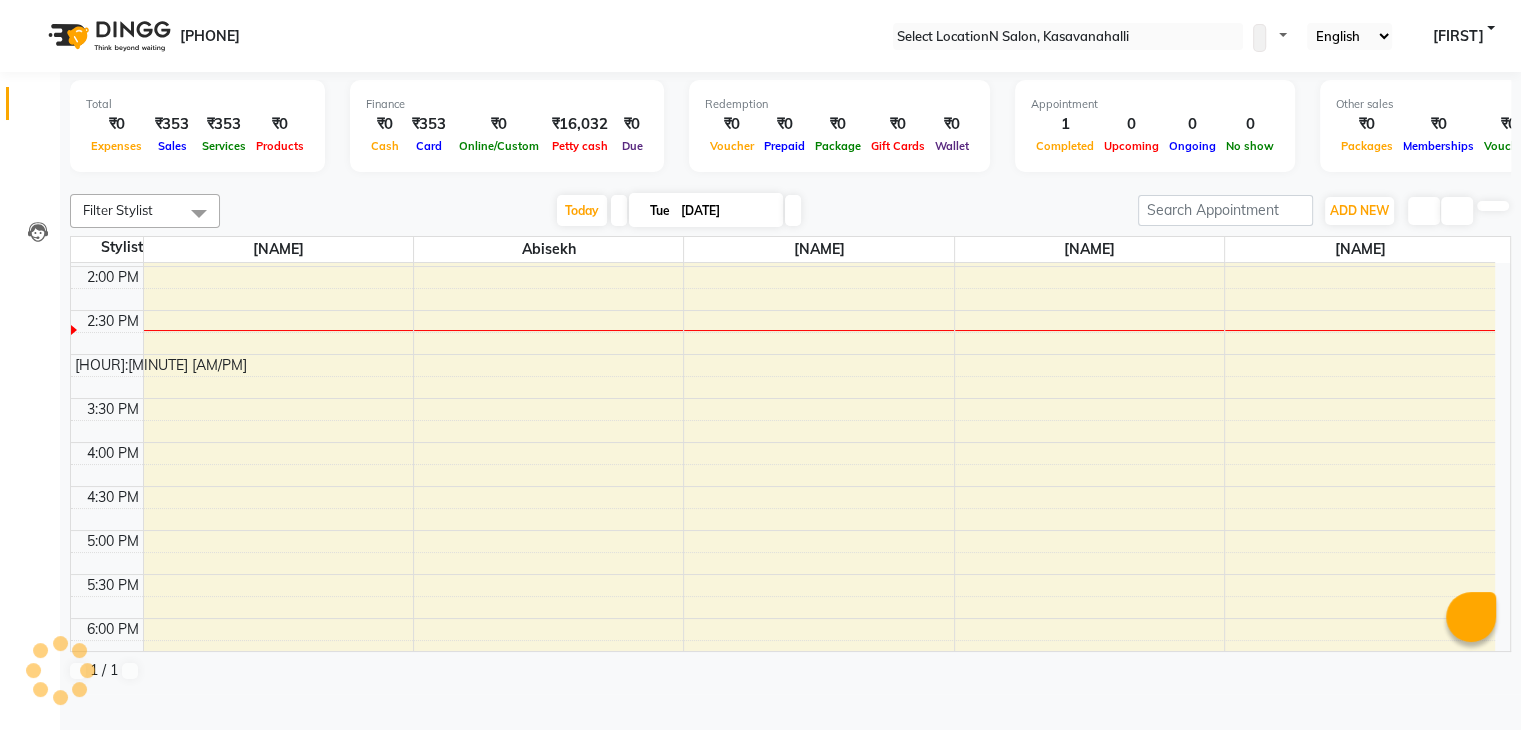 scroll, scrollTop: 0, scrollLeft: 0, axis: both 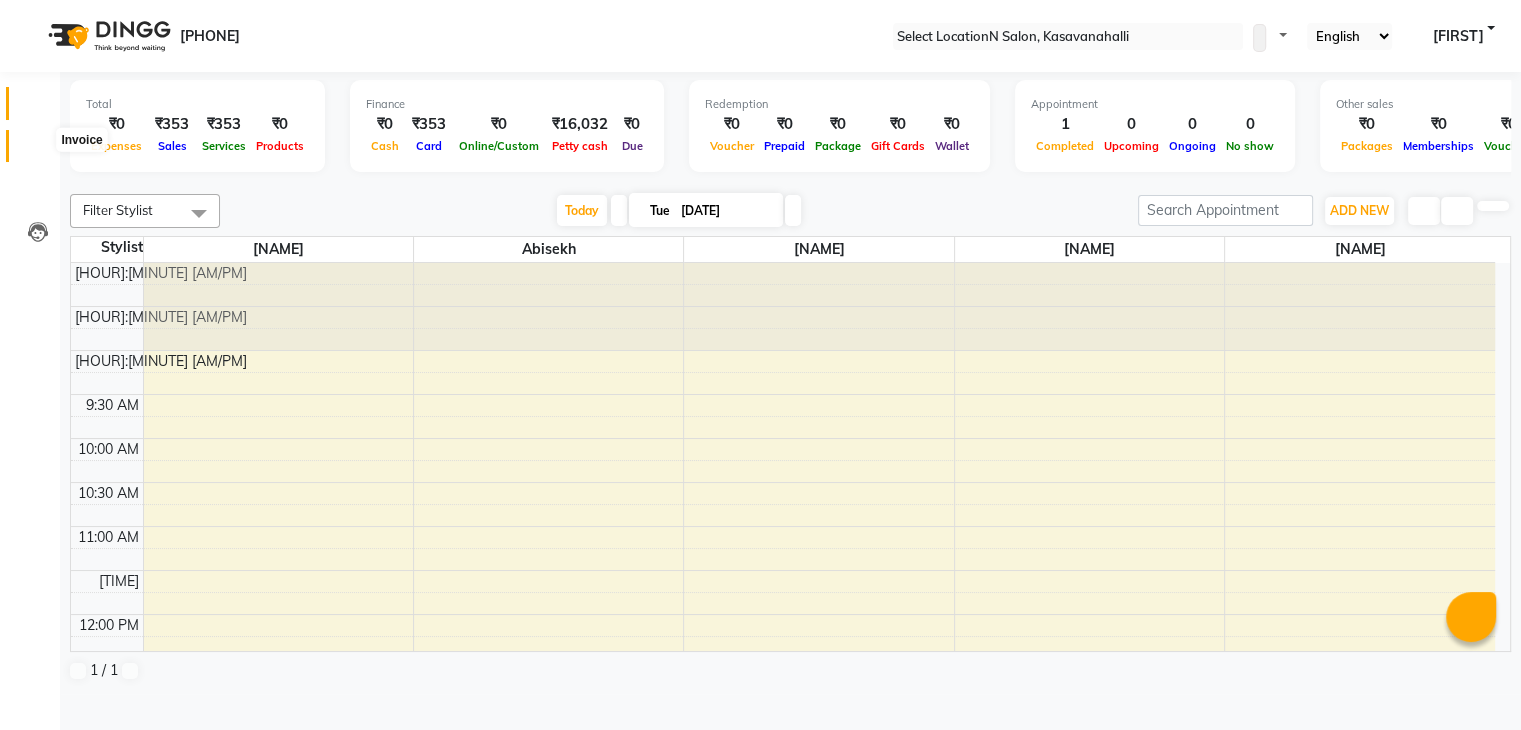 click at bounding box center (38, 151) 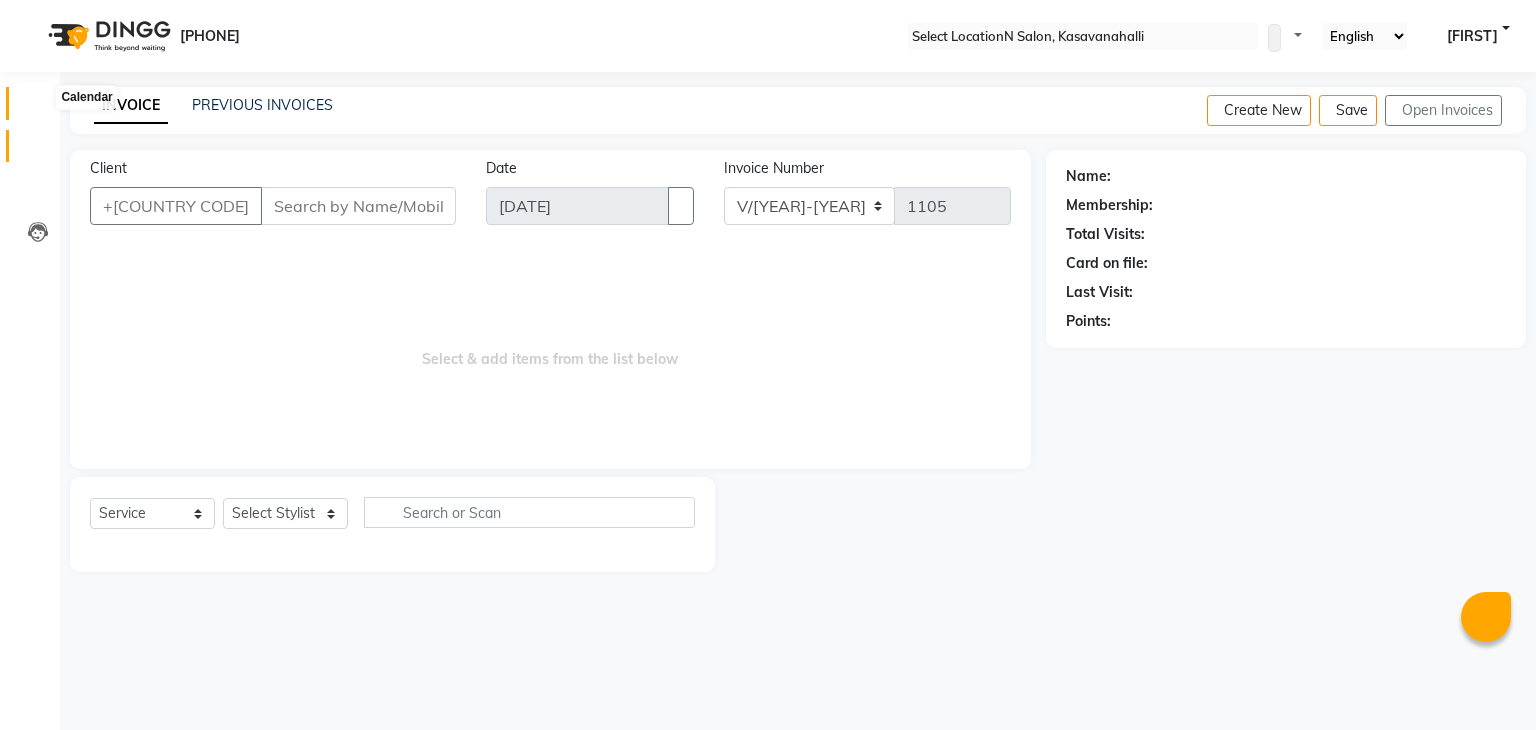 click at bounding box center (37, 108) 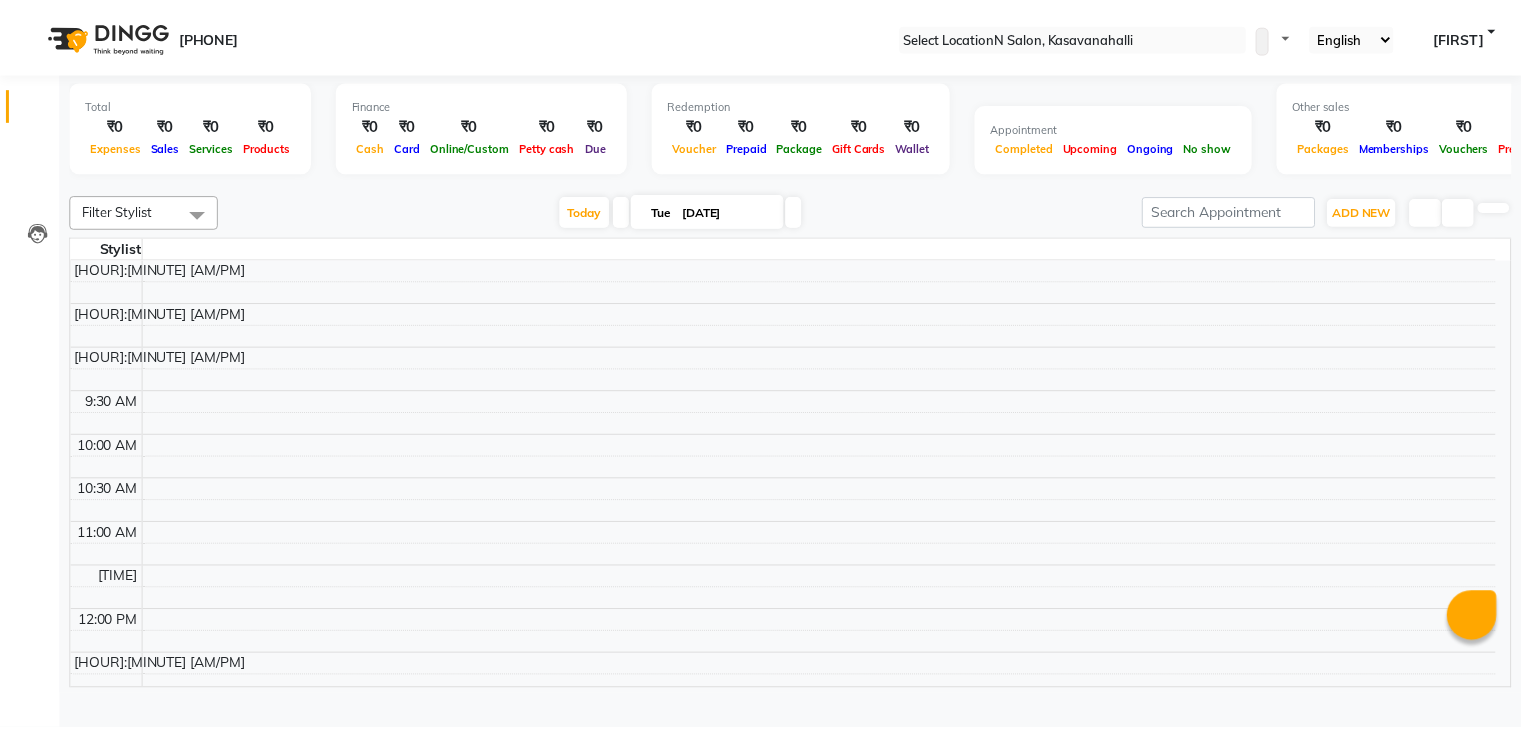 scroll, scrollTop: 0, scrollLeft: 0, axis: both 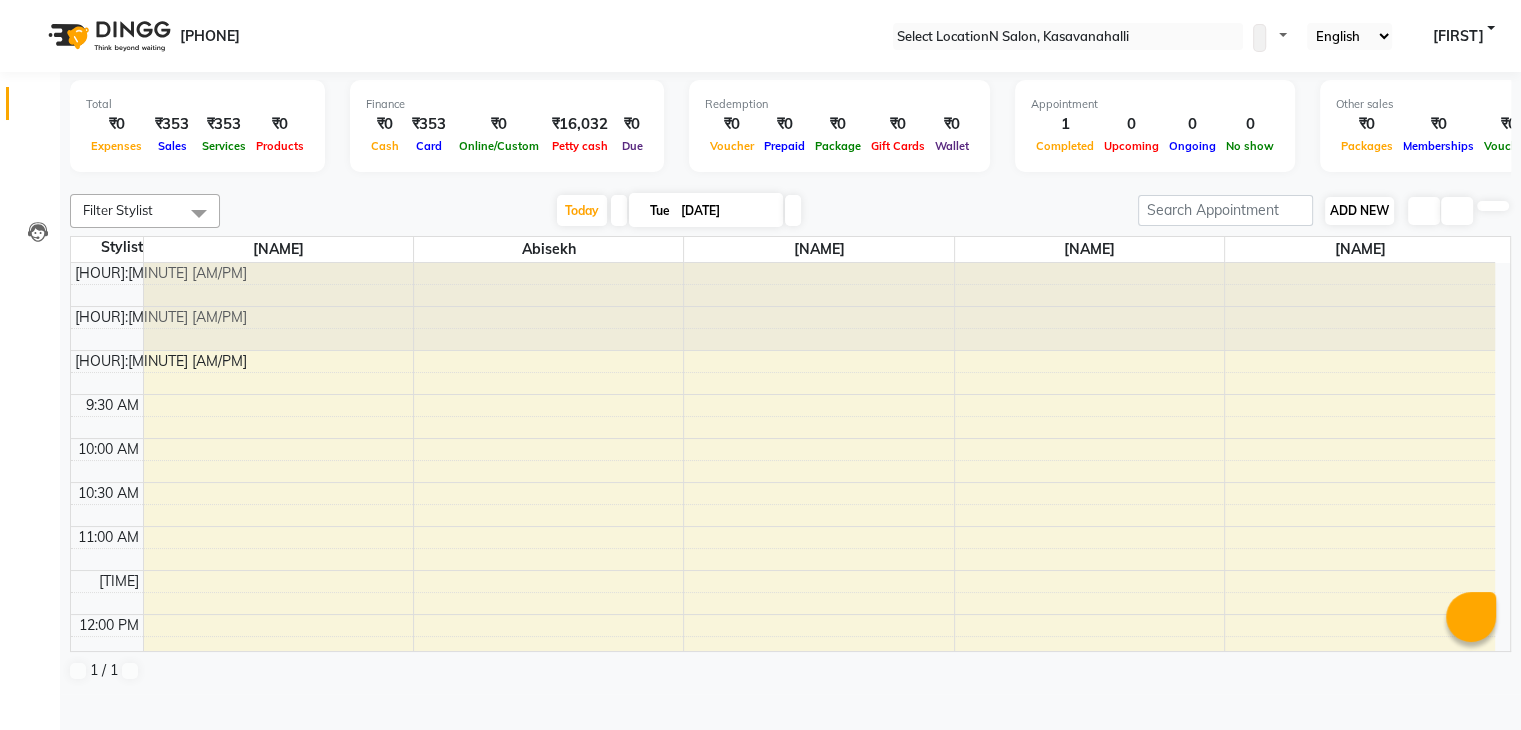 click on "ADD NEW" at bounding box center (1359, 210) 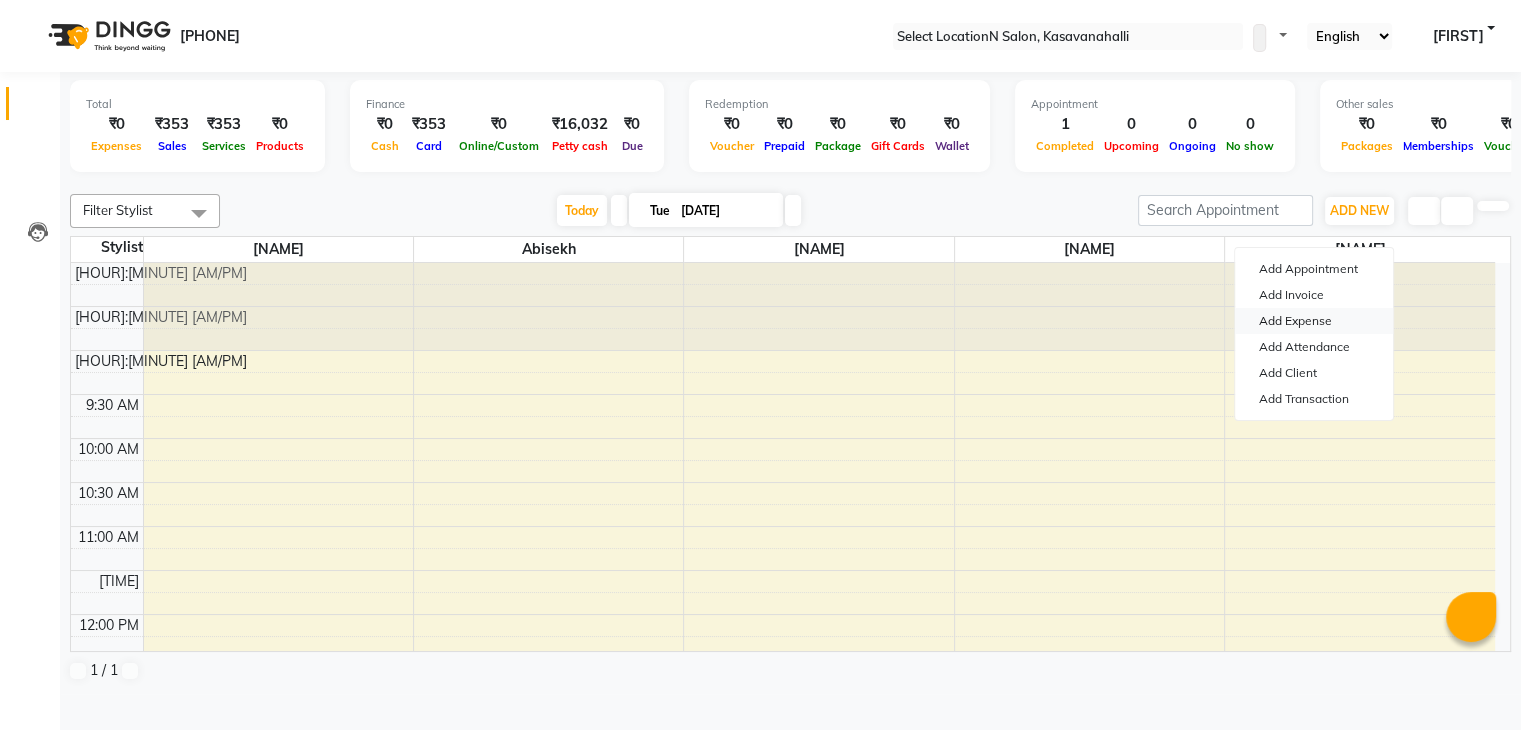 click on "Add Expense" at bounding box center [1314, 321] 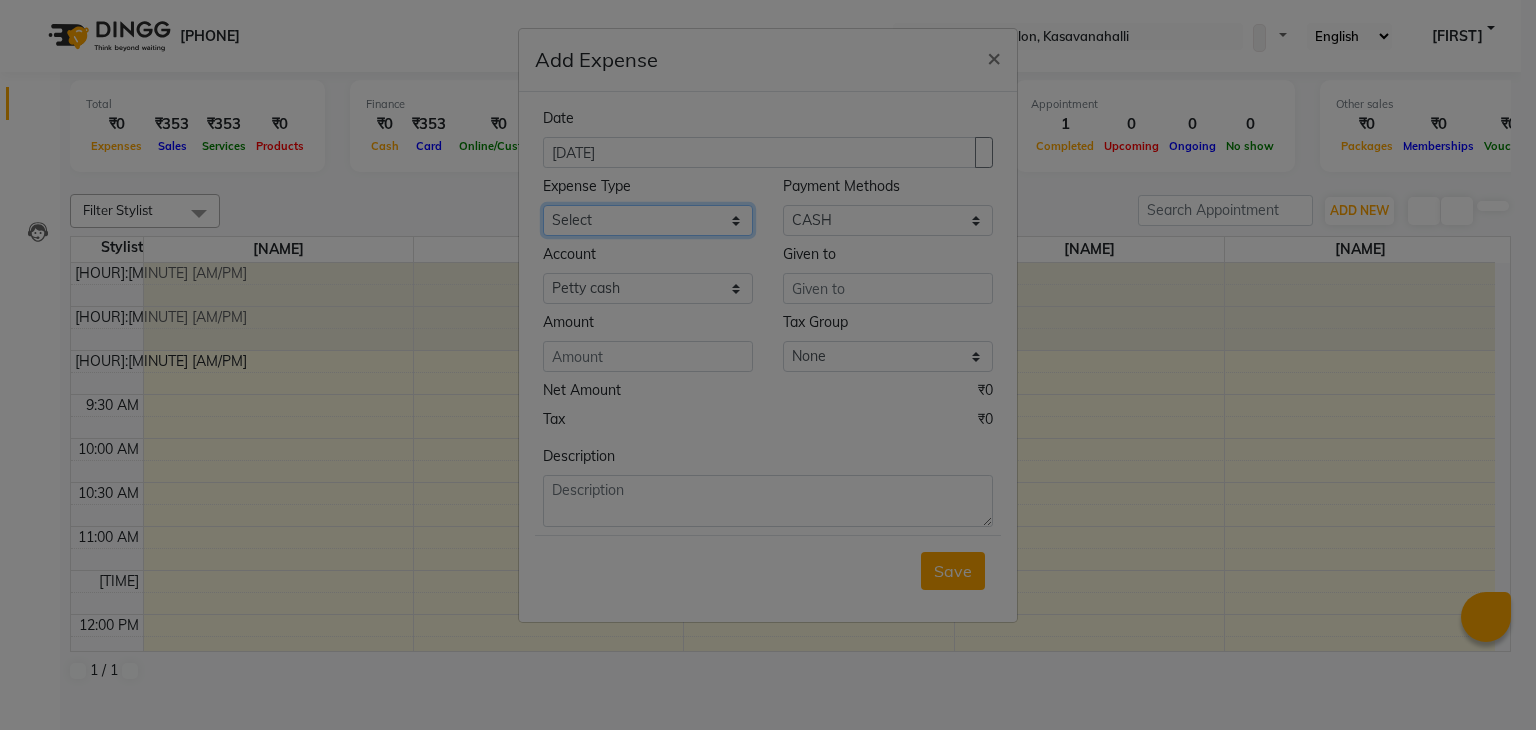 click on "Select advance salary BANK DEPOSIT building  maintenance Day target electrician charges foil Fuel garbage HandOver Incentive lunch Maintenance majirel colour tube Membership milk Miscellaneous office expense OTHER overtime OWNER Pantry pedicure incentive phone bill plumber charges Poter Product Rent room freshner Salary salon stock Tea & Refreshment TIPS FOR STAFF WATER water charges" at bounding box center (648, 220) 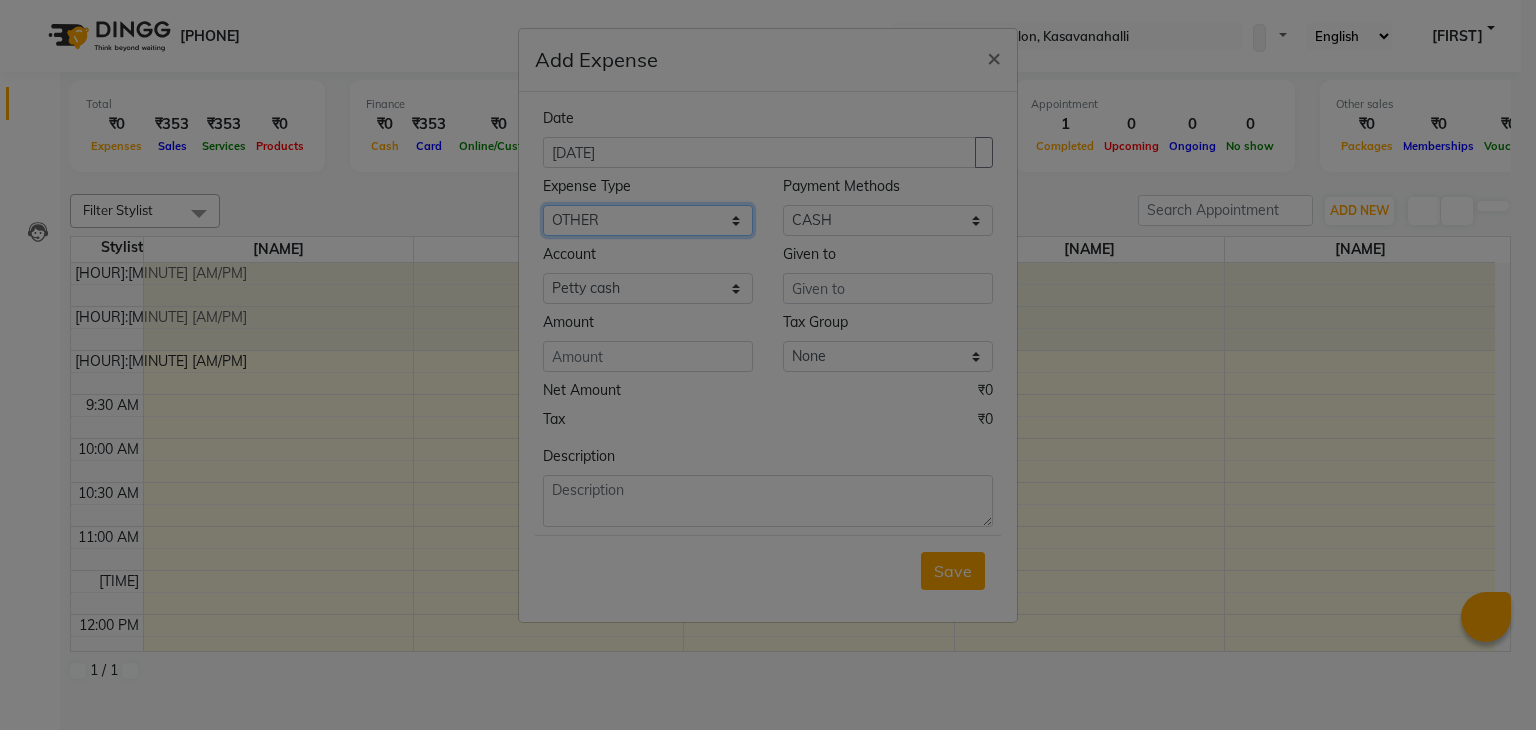 click on "Select advance salary BANK DEPOSIT building  maintenance Day target electrician charges foil Fuel garbage HandOver Incentive lunch Maintenance majirel colour tube Membership milk Miscellaneous office expense OTHER overtime OWNER Pantry pedicure incentive phone bill plumber charges Poter Product Rent room freshner Salary salon stock Tea & Refreshment TIPS FOR STAFF WATER water charges" at bounding box center [648, 220] 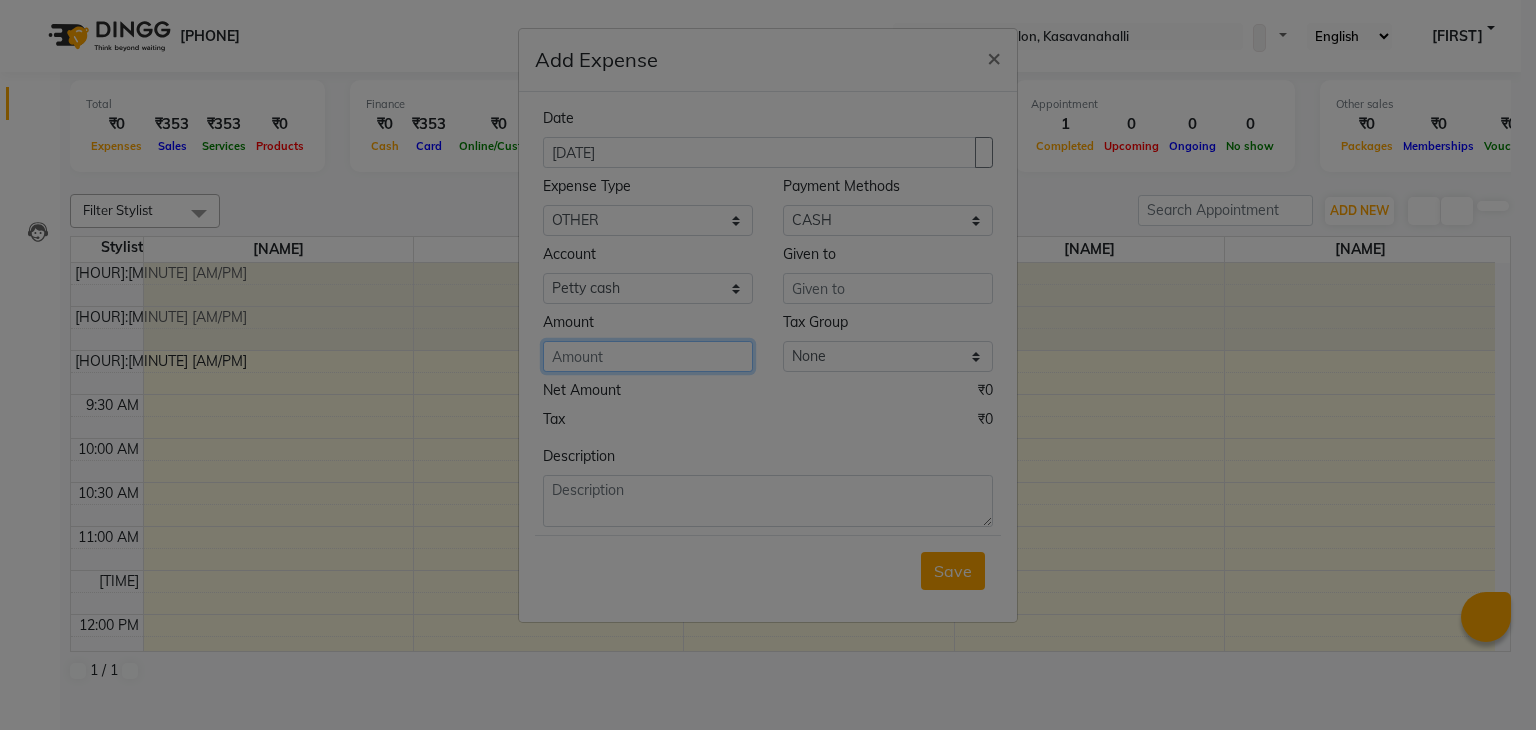 click at bounding box center [648, 356] 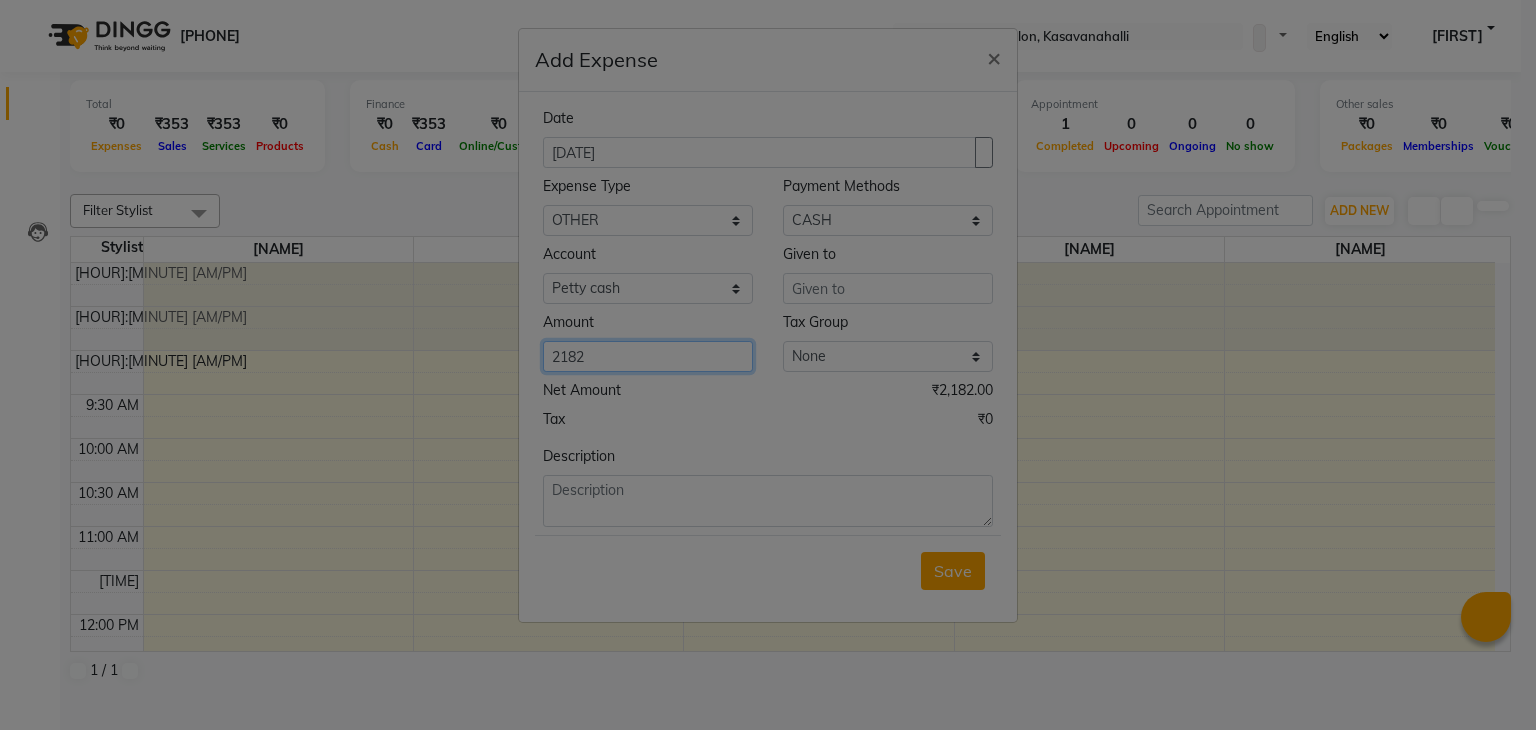 type on "2182" 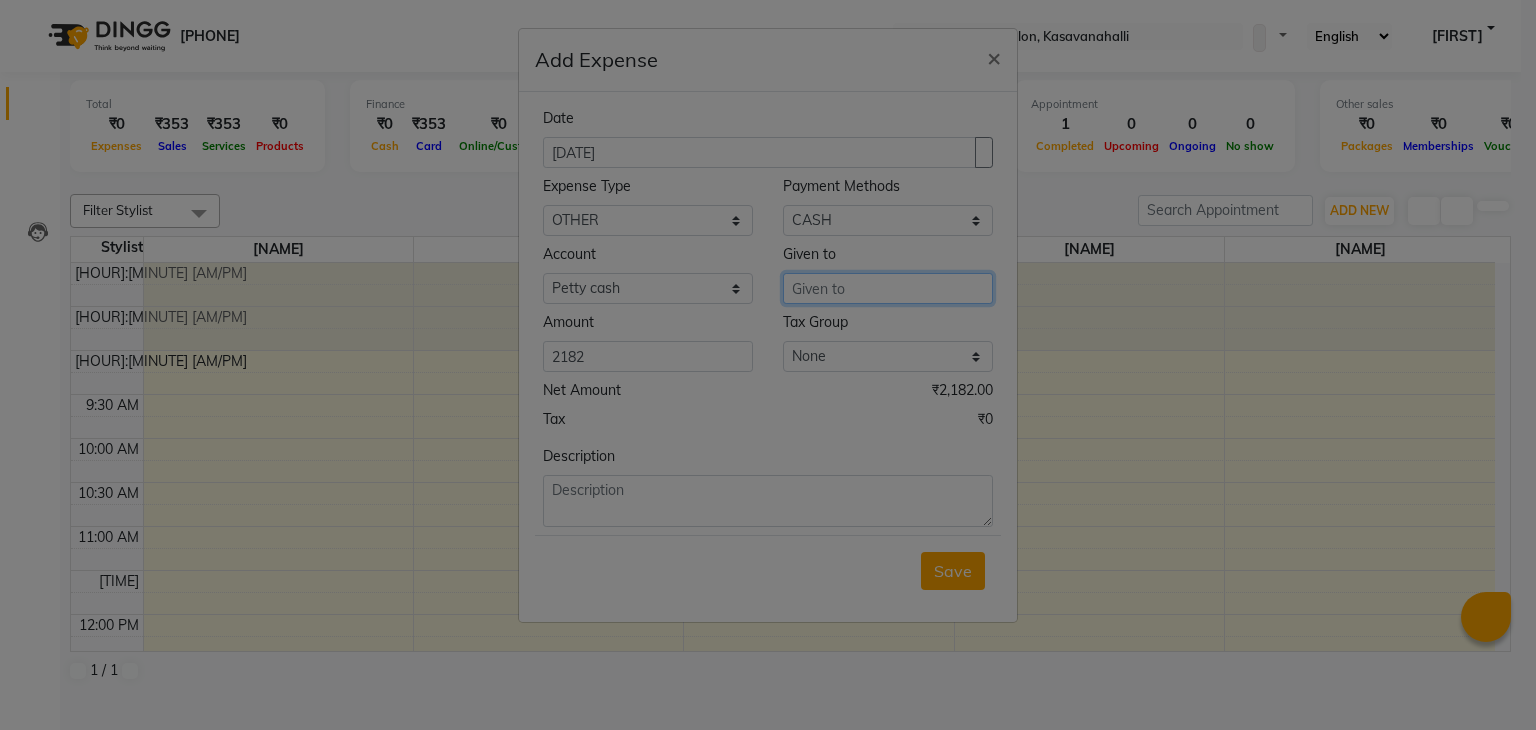click at bounding box center (888, 288) 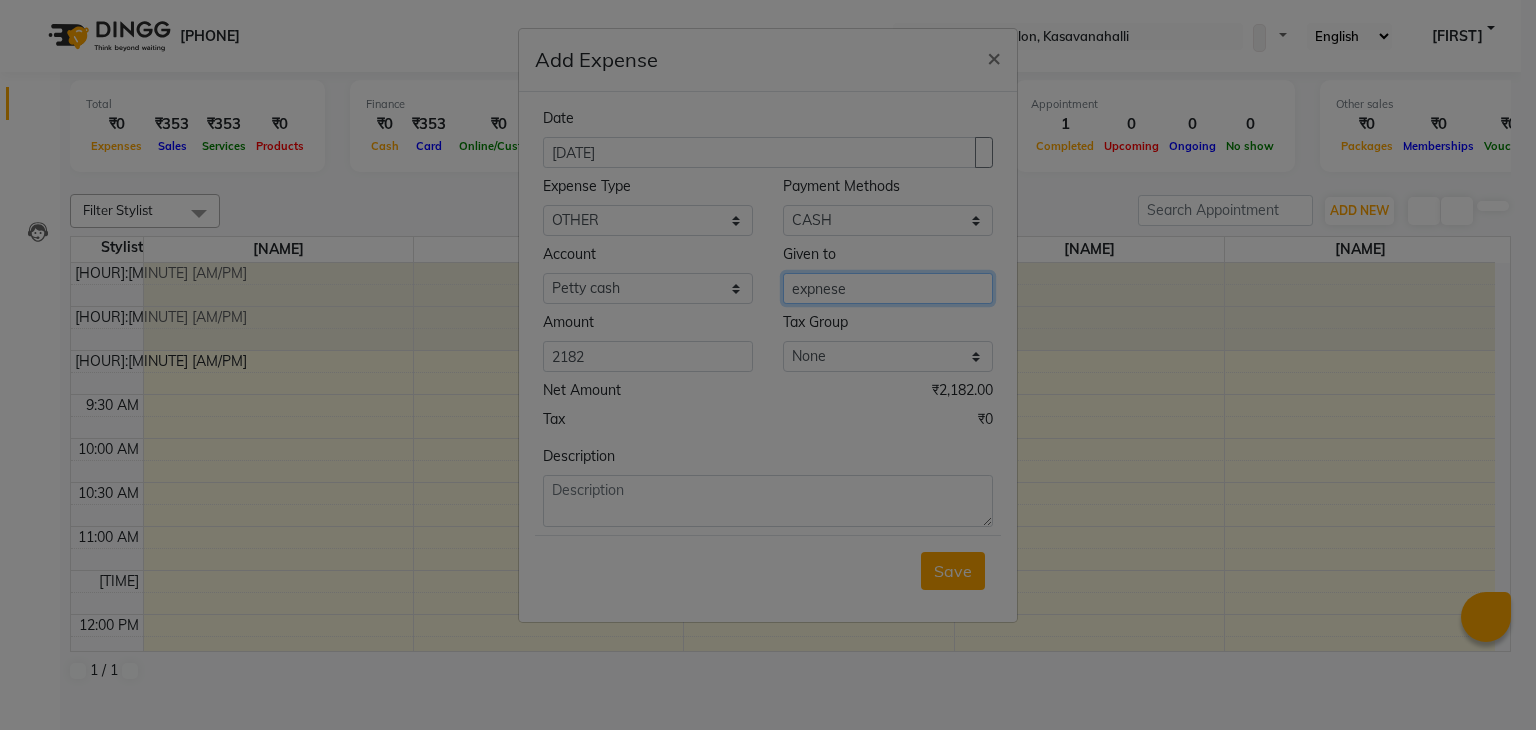 type on "expnese" 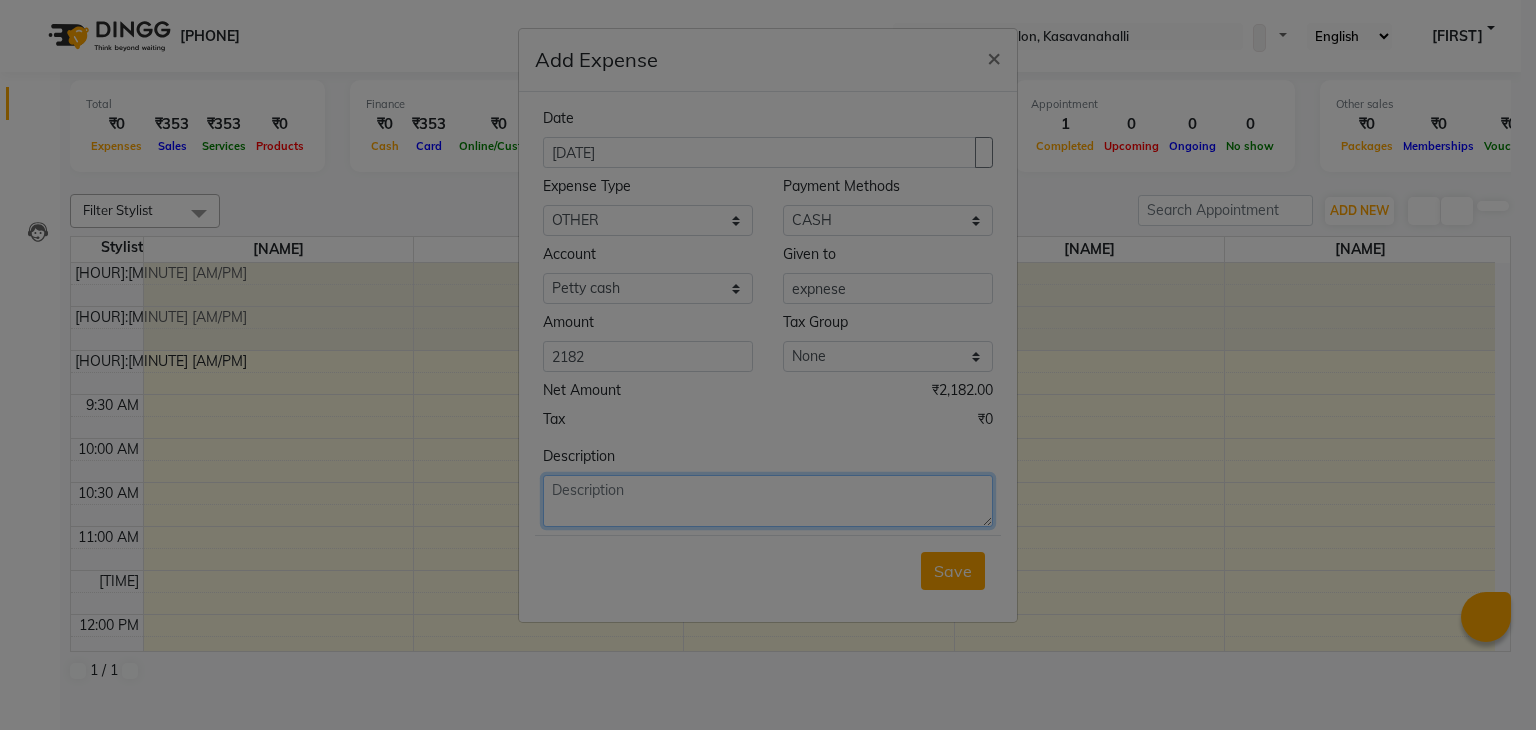 click at bounding box center [768, 501] 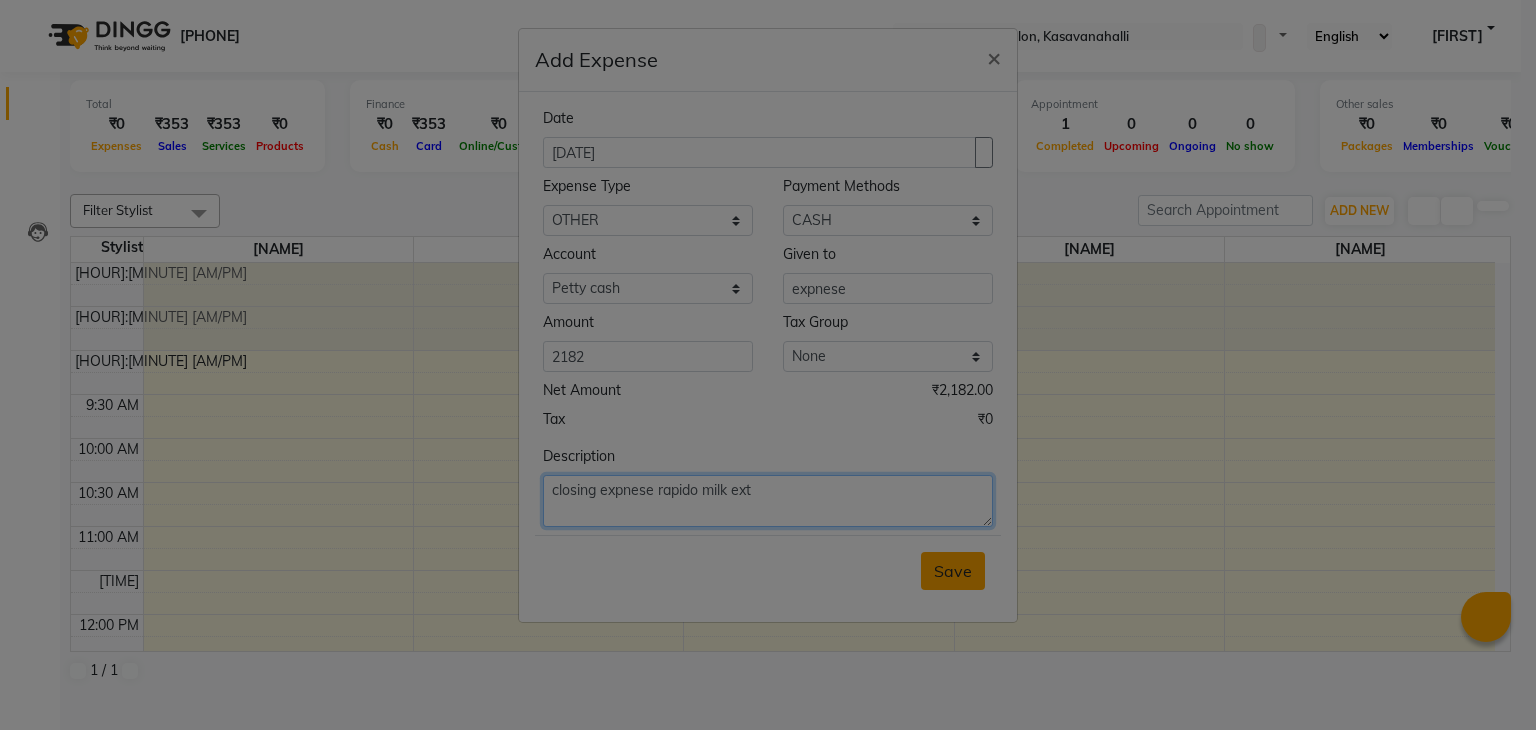 type on "closing expnese rapido milk ext" 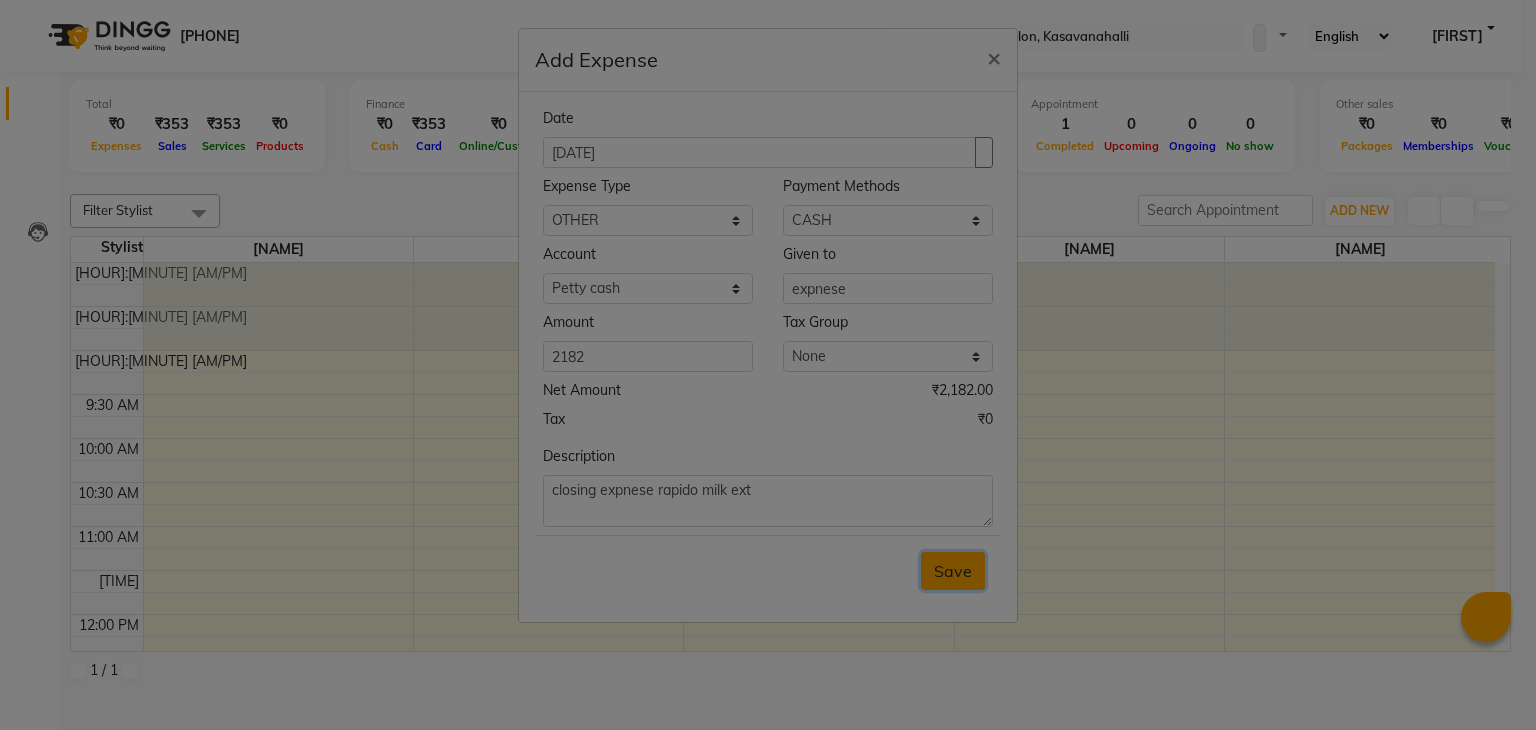 click on "Save" at bounding box center (953, 571) 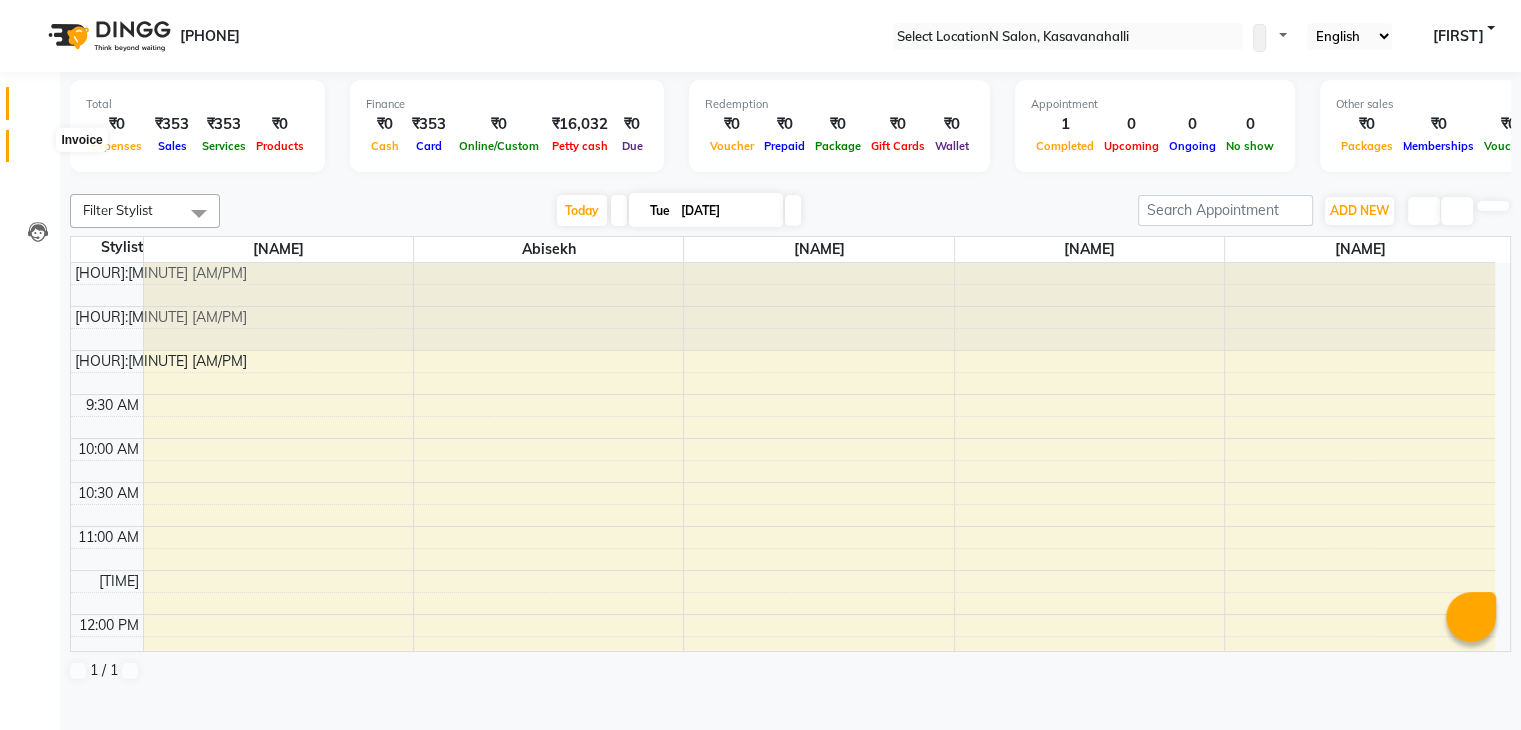 click at bounding box center (38, 151) 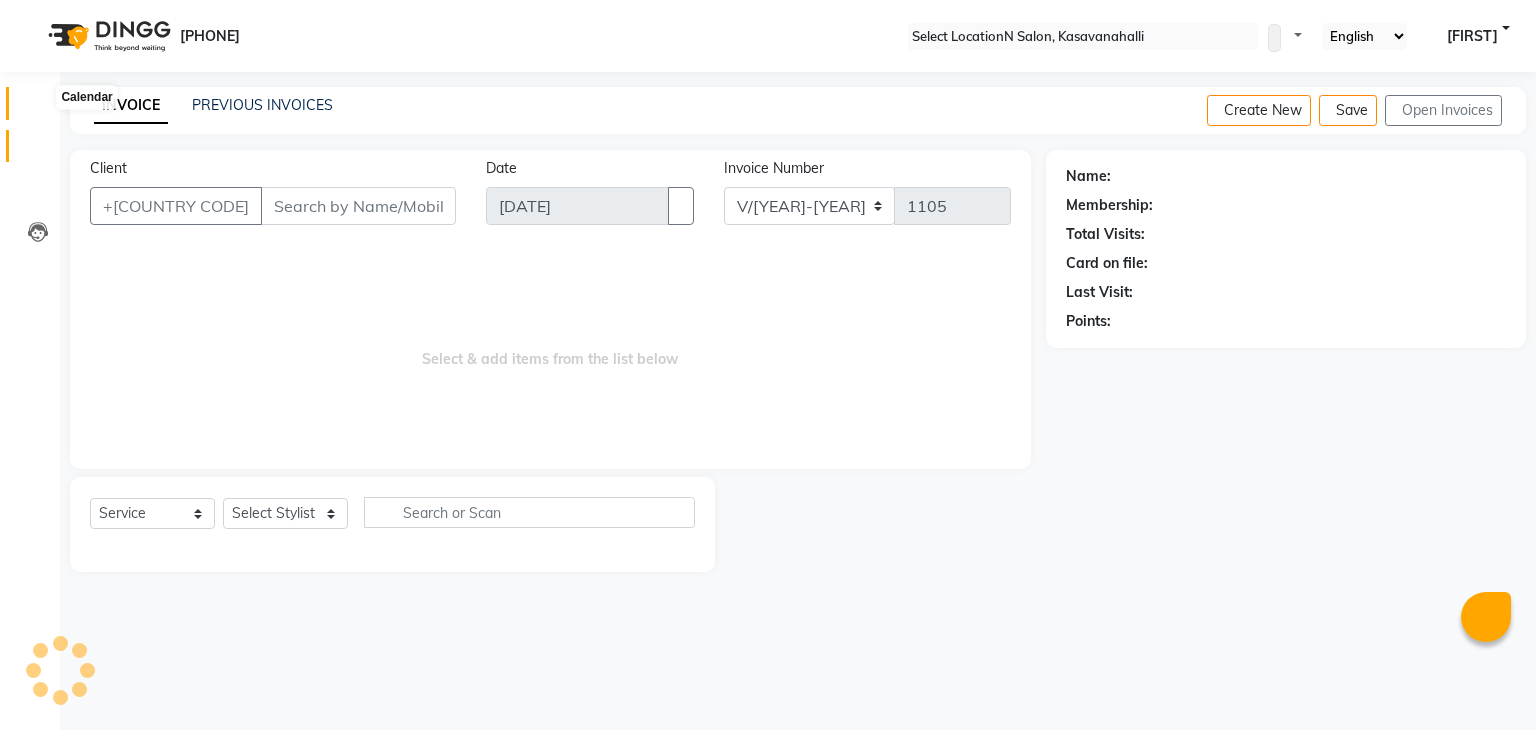 click at bounding box center [37, 108] 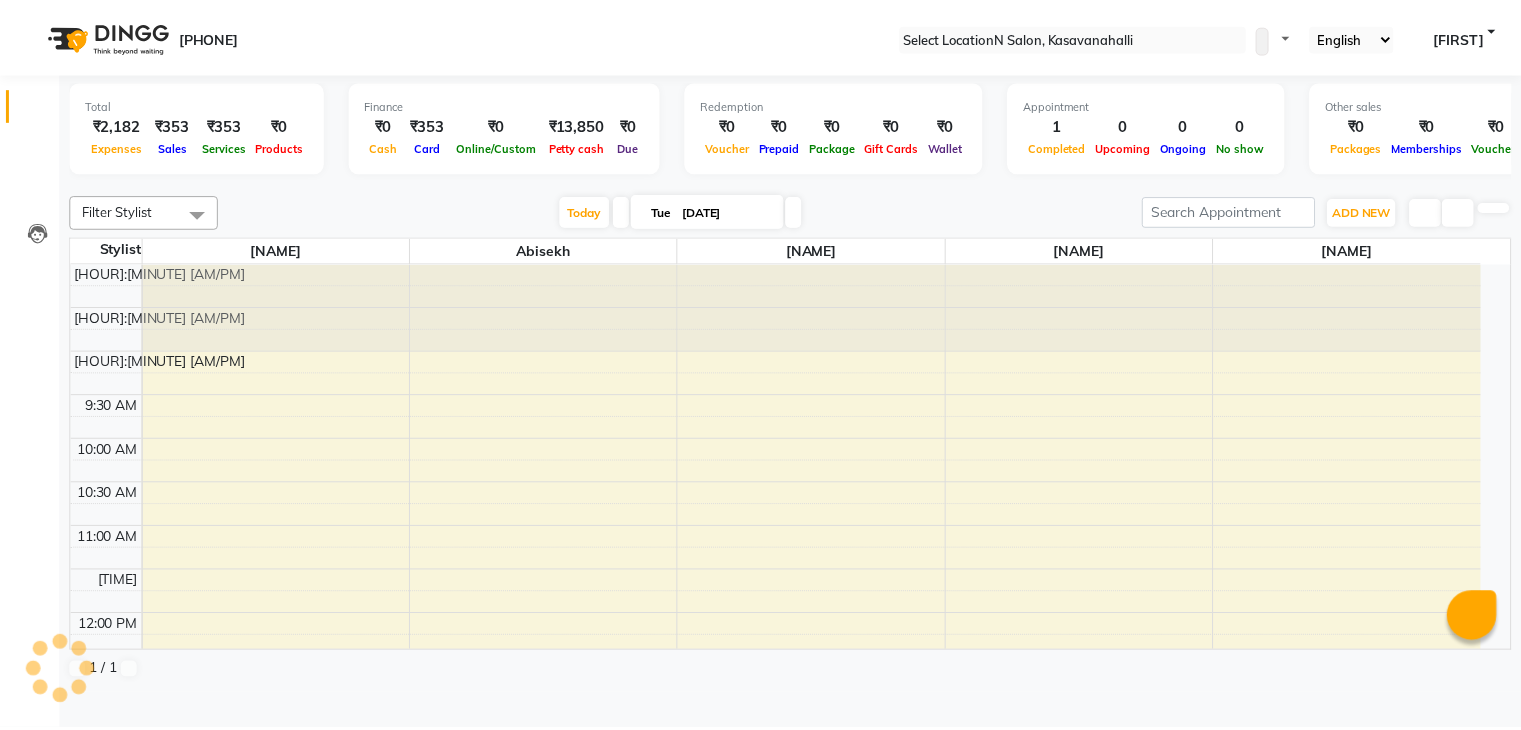scroll, scrollTop: 0, scrollLeft: 0, axis: both 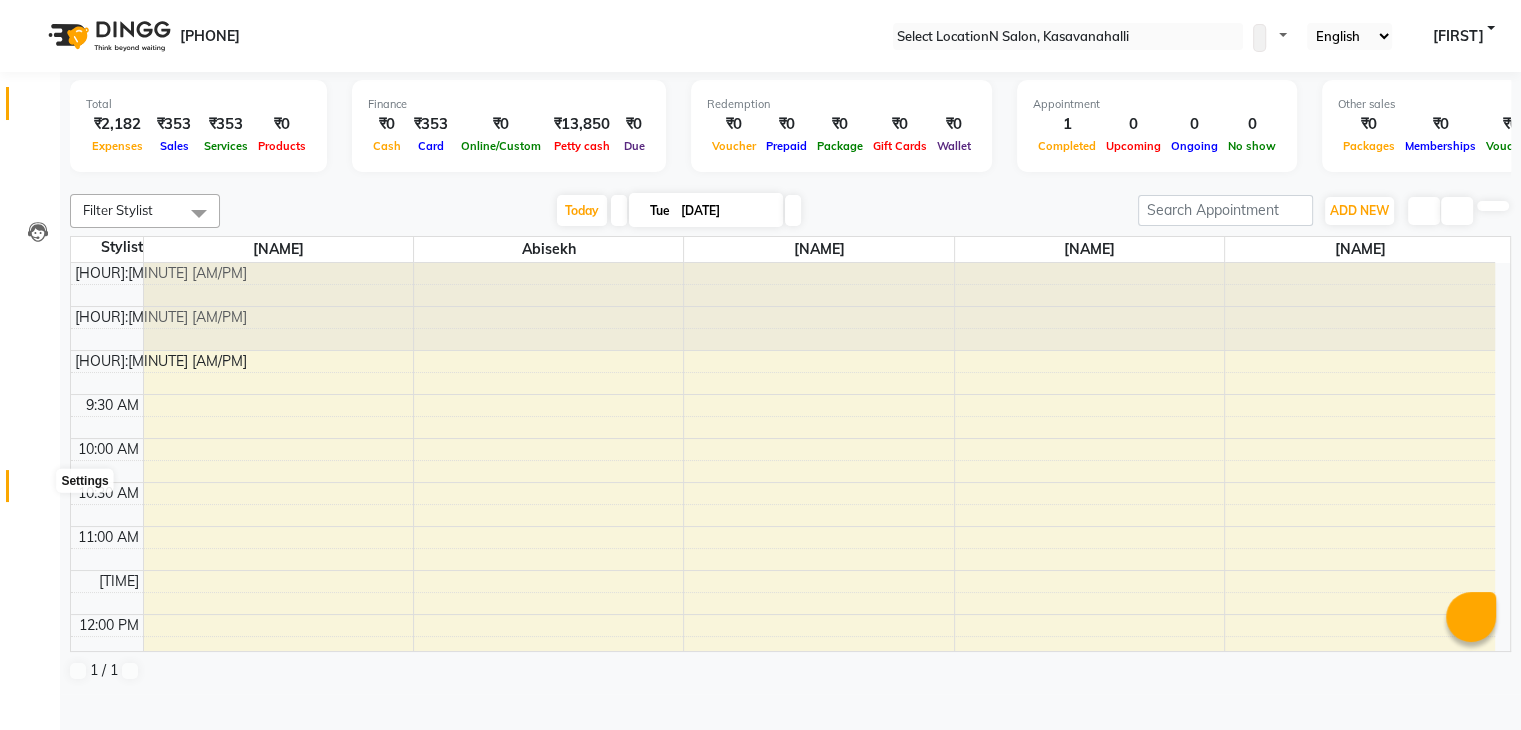click at bounding box center [38, 491] 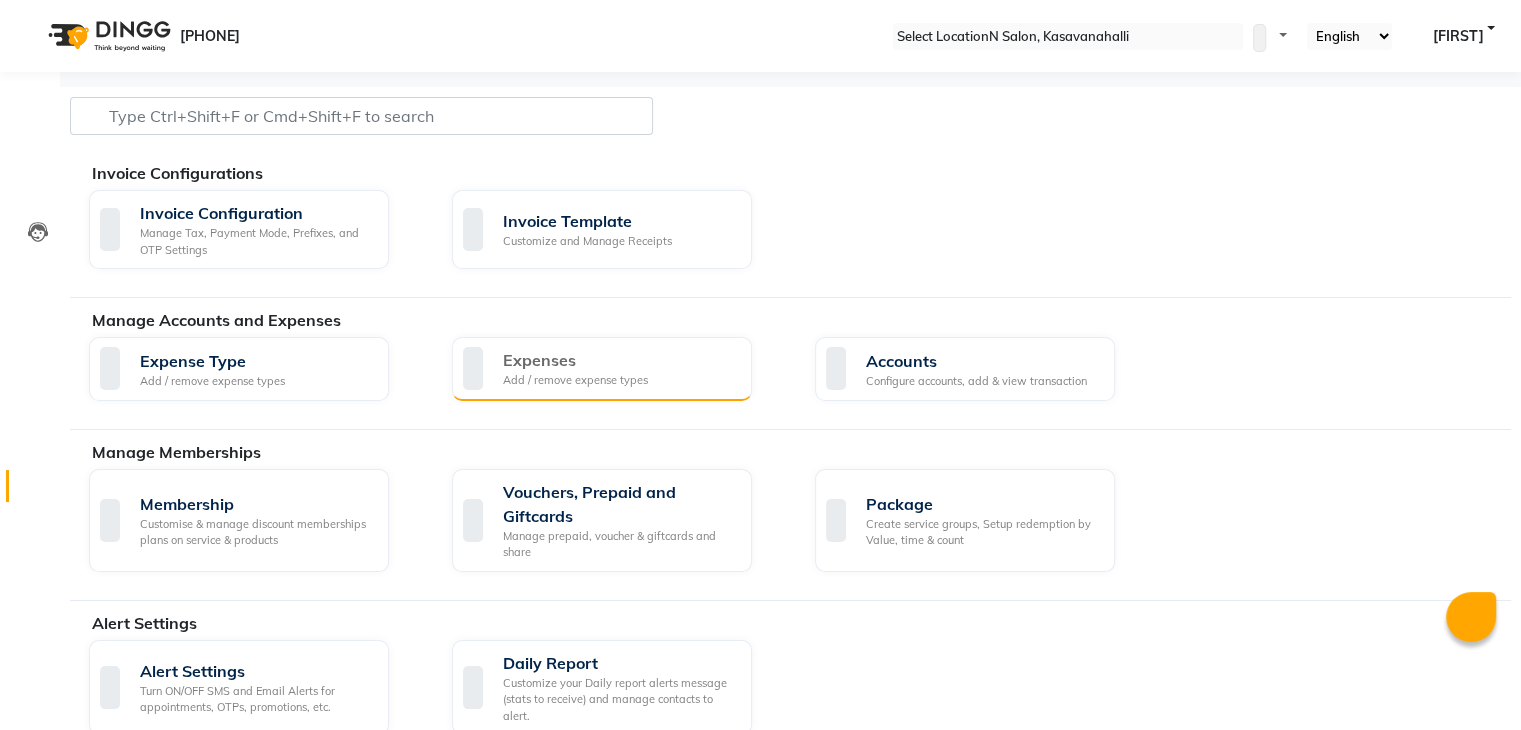 click on "Expenses" at bounding box center [575, 360] 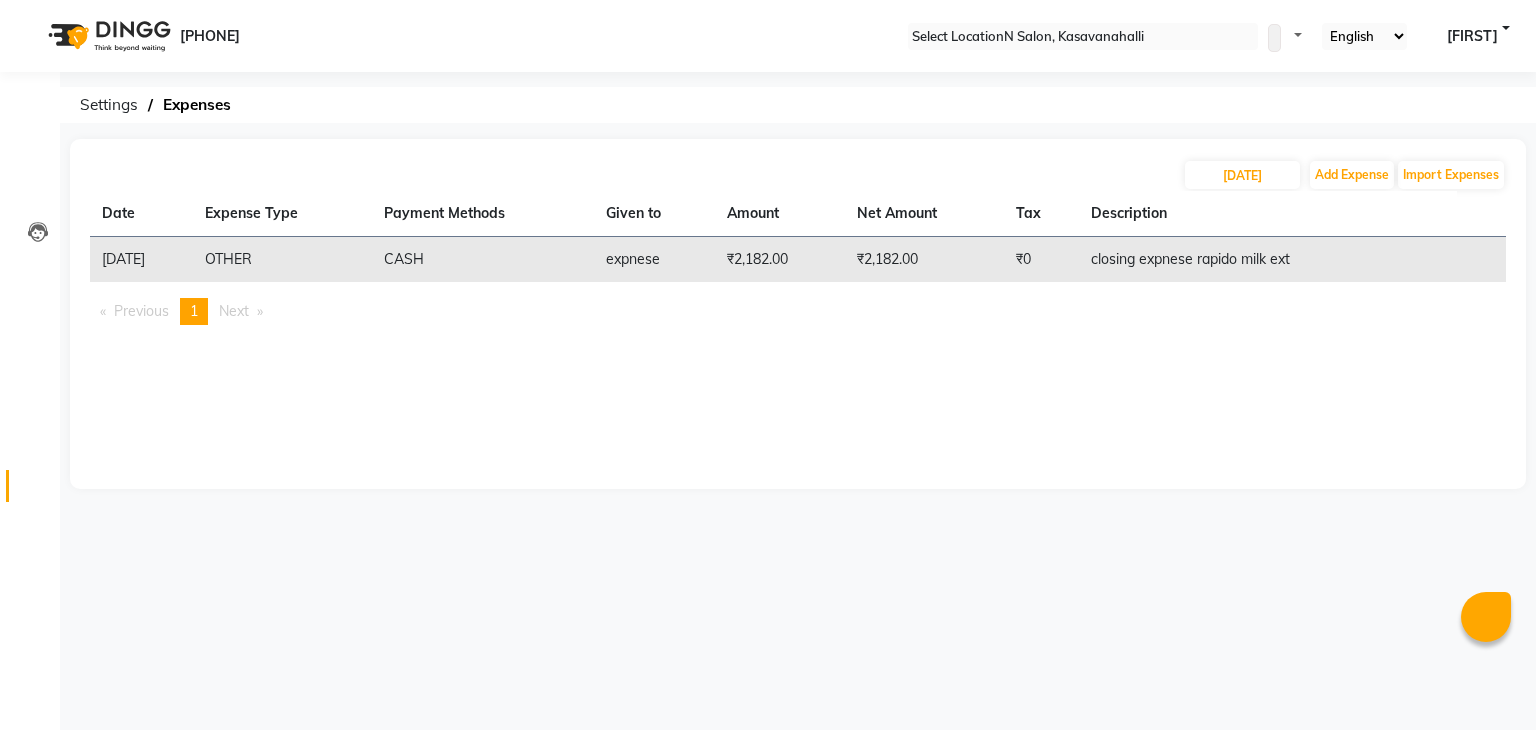 click at bounding box center (1486, 249) 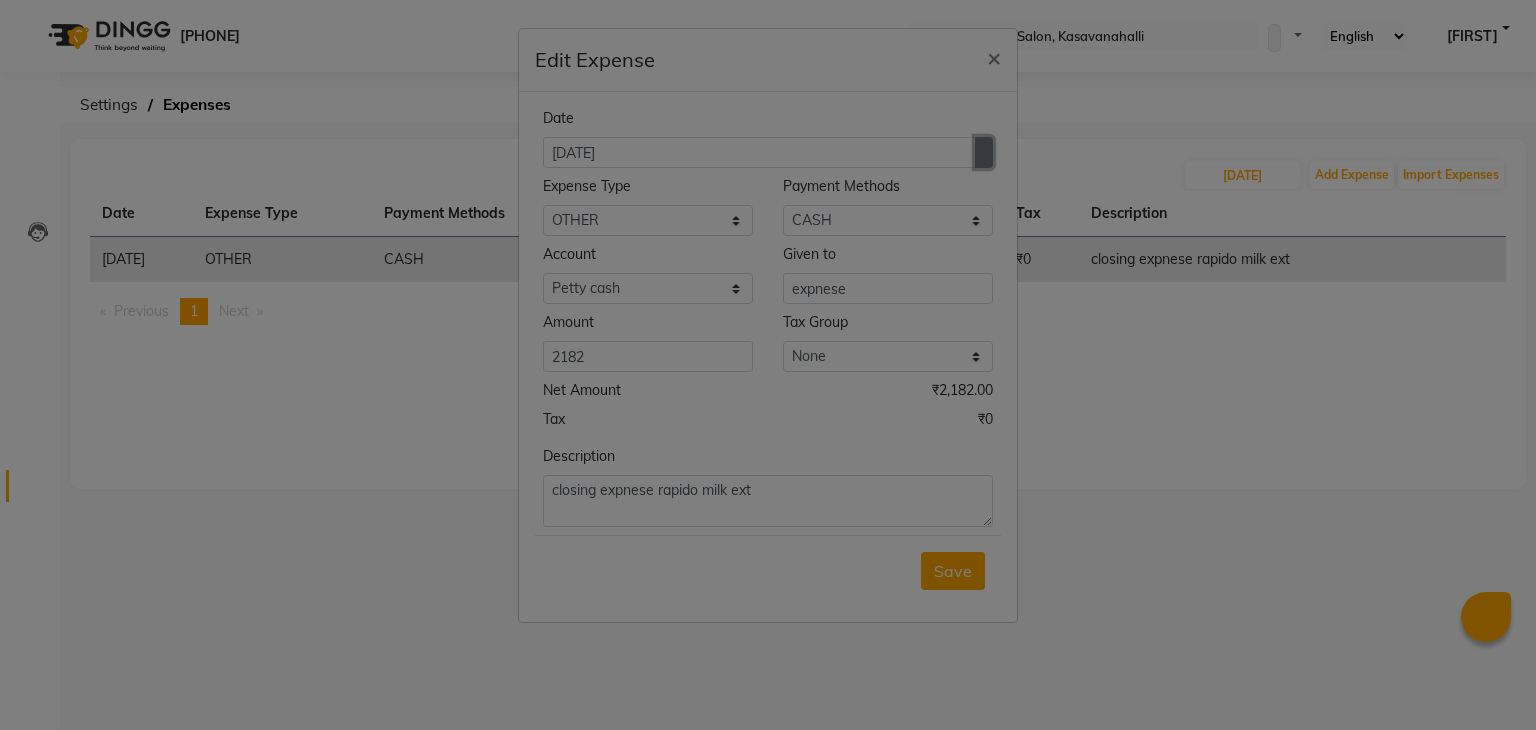 click at bounding box center (984, 152) 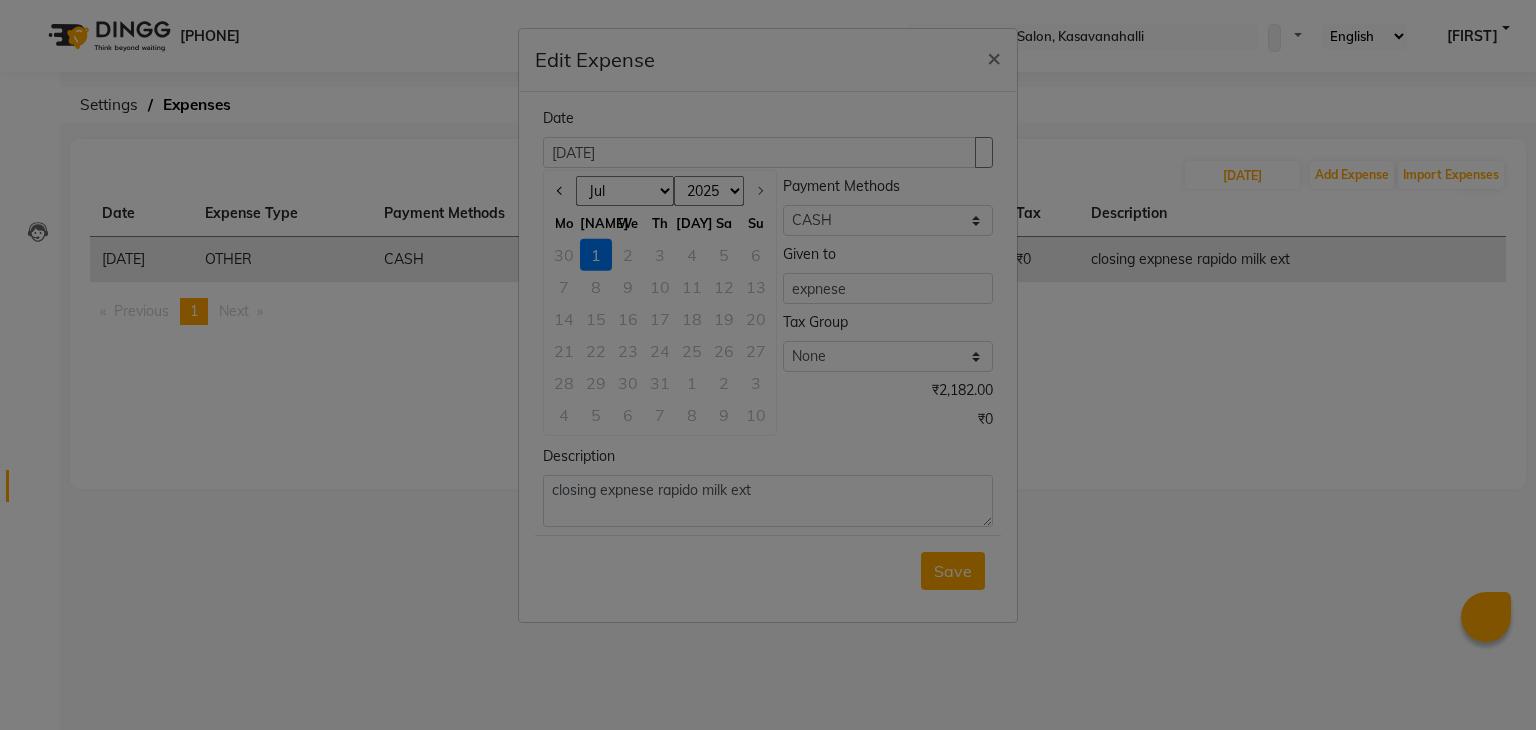 click on "30" at bounding box center [564, 255] 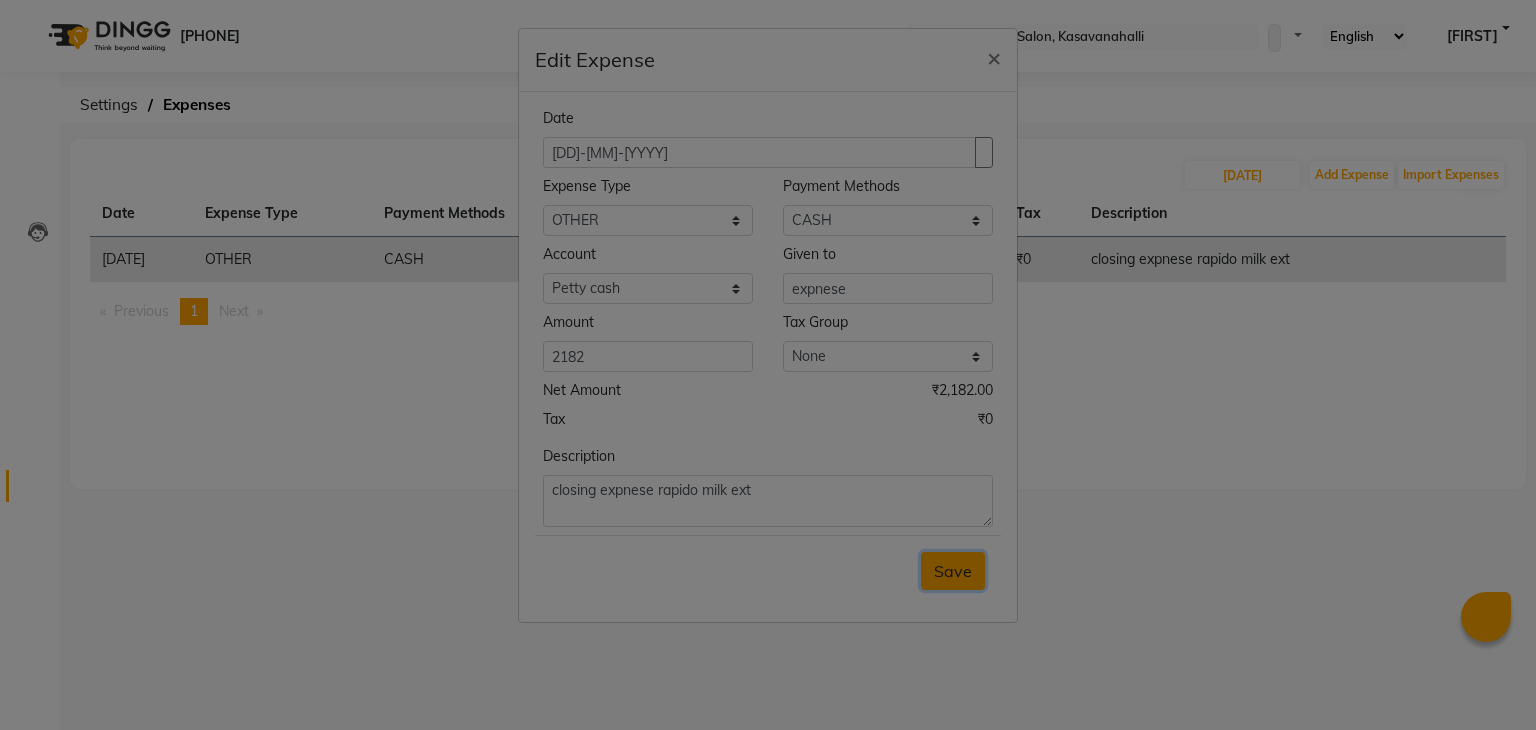 click on "Save" at bounding box center [953, 571] 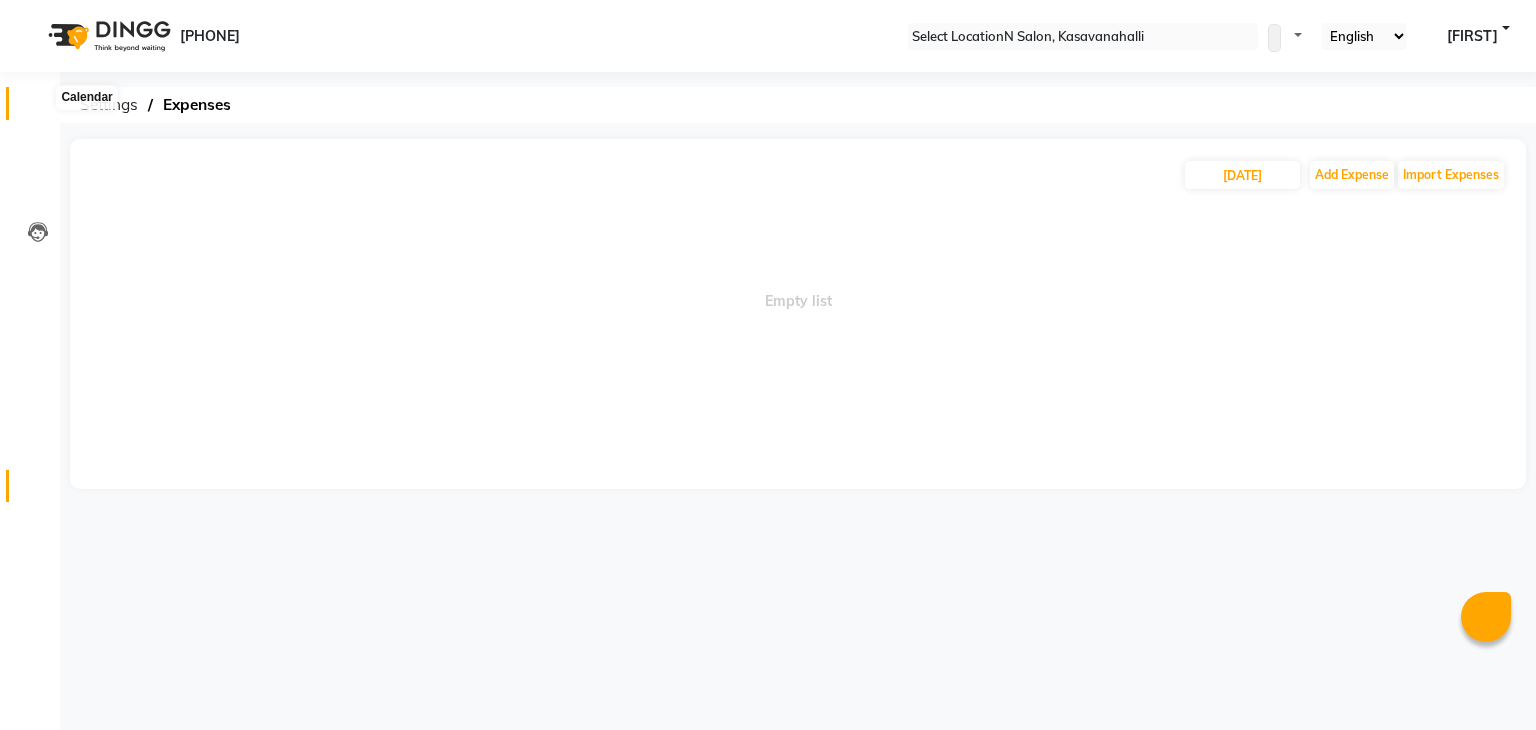 click at bounding box center (37, 108) 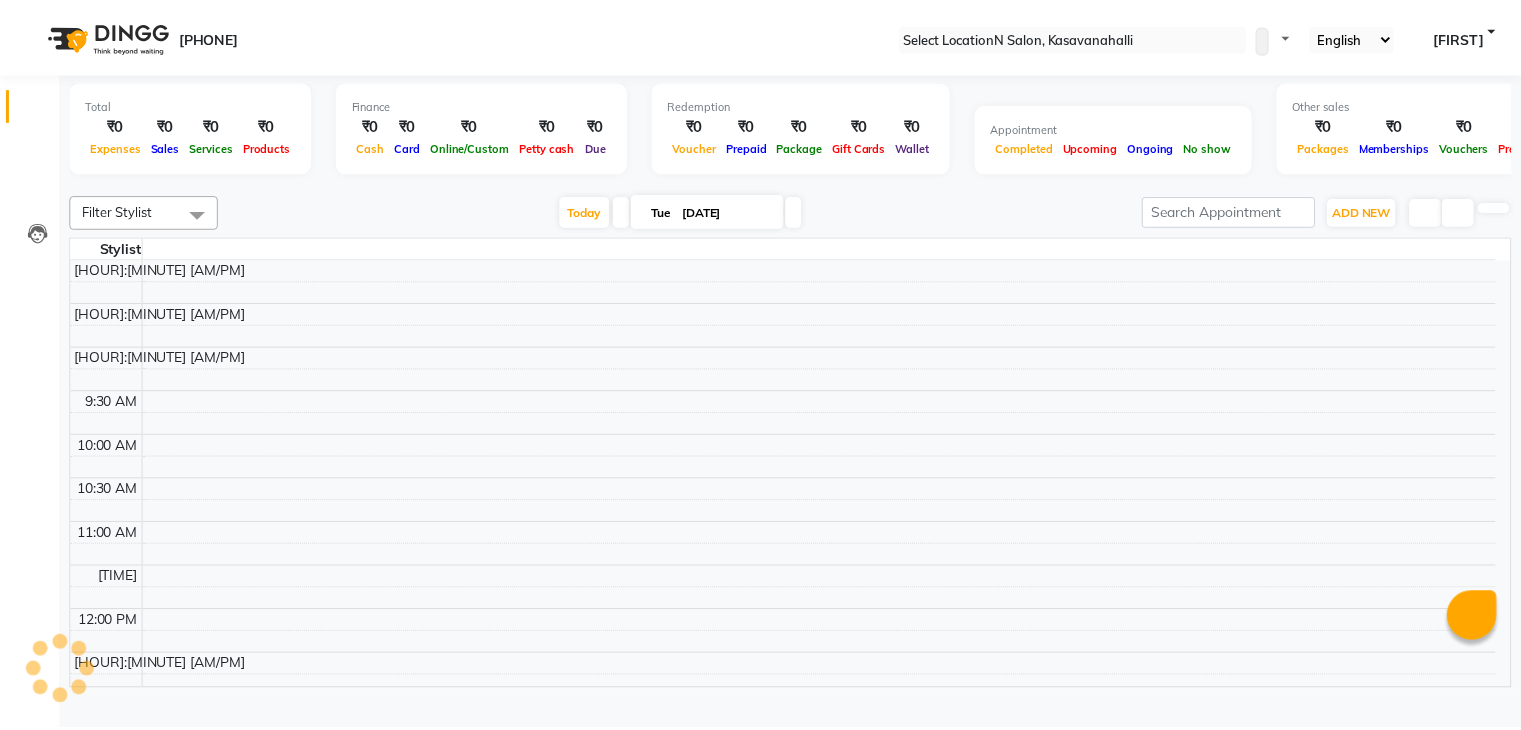 scroll, scrollTop: 0, scrollLeft: 0, axis: both 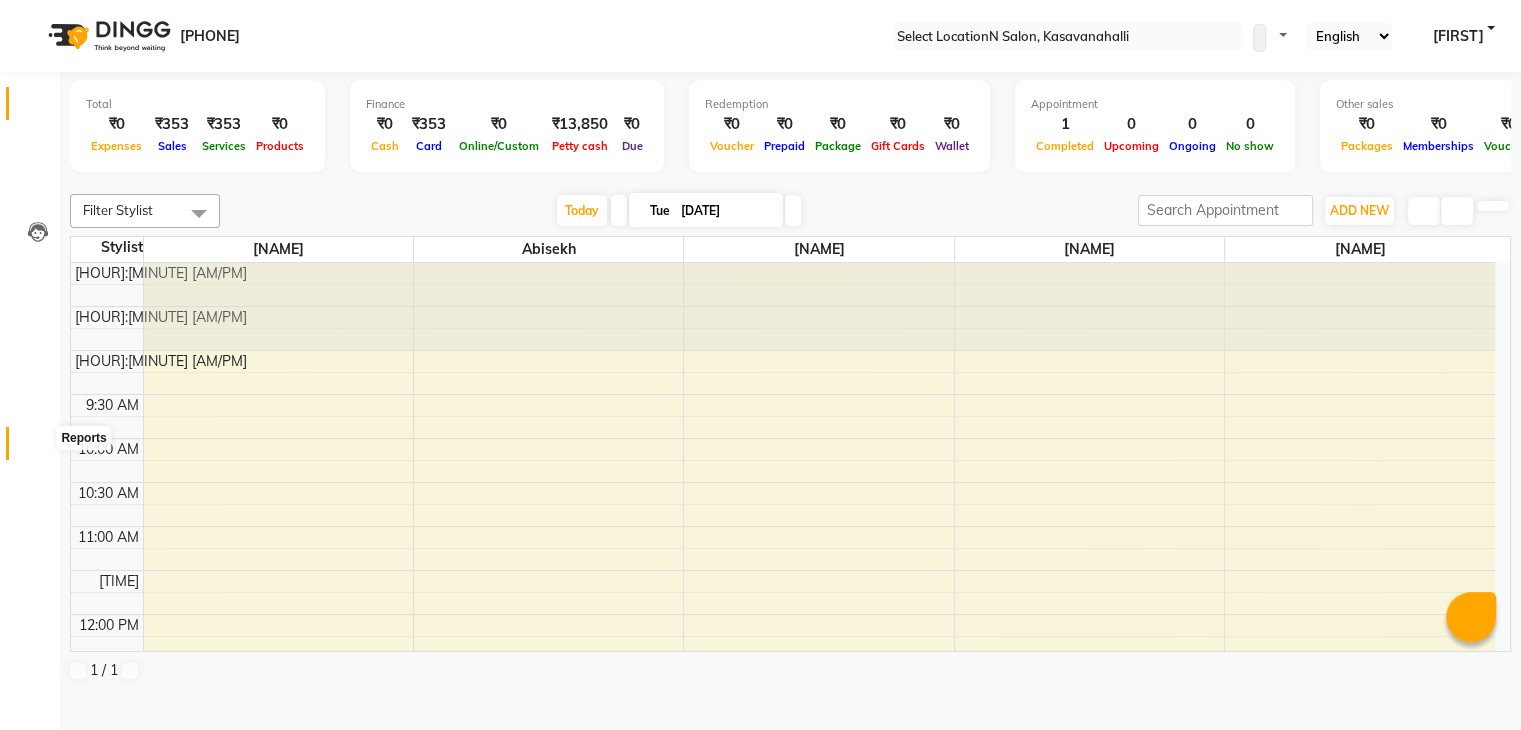 click at bounding box center (38, 448) 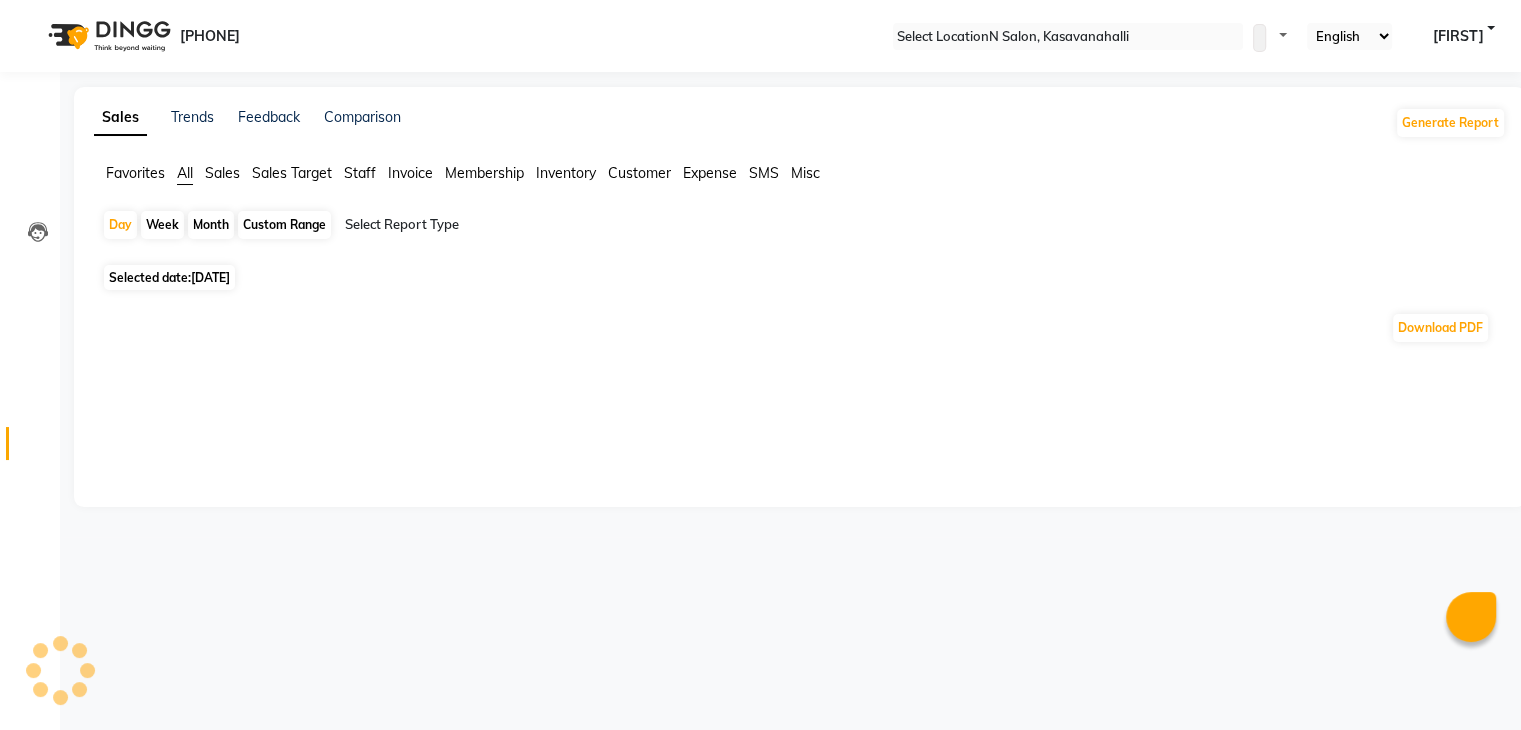 click on "Day   Week   Month   Custom Range  Select Report Type" at bounding box center [800, 234] 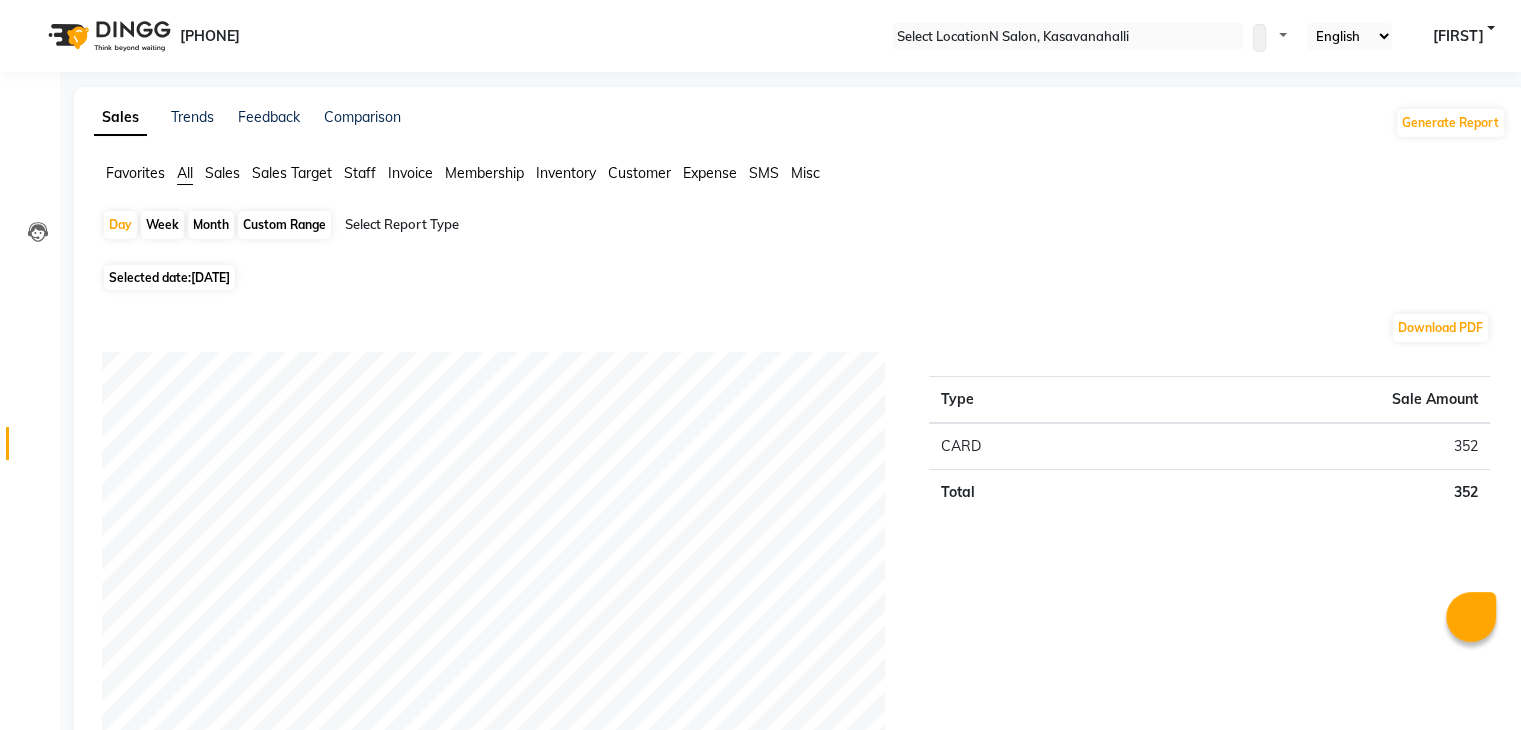 click on "Month" at bounding box center [211, 225] 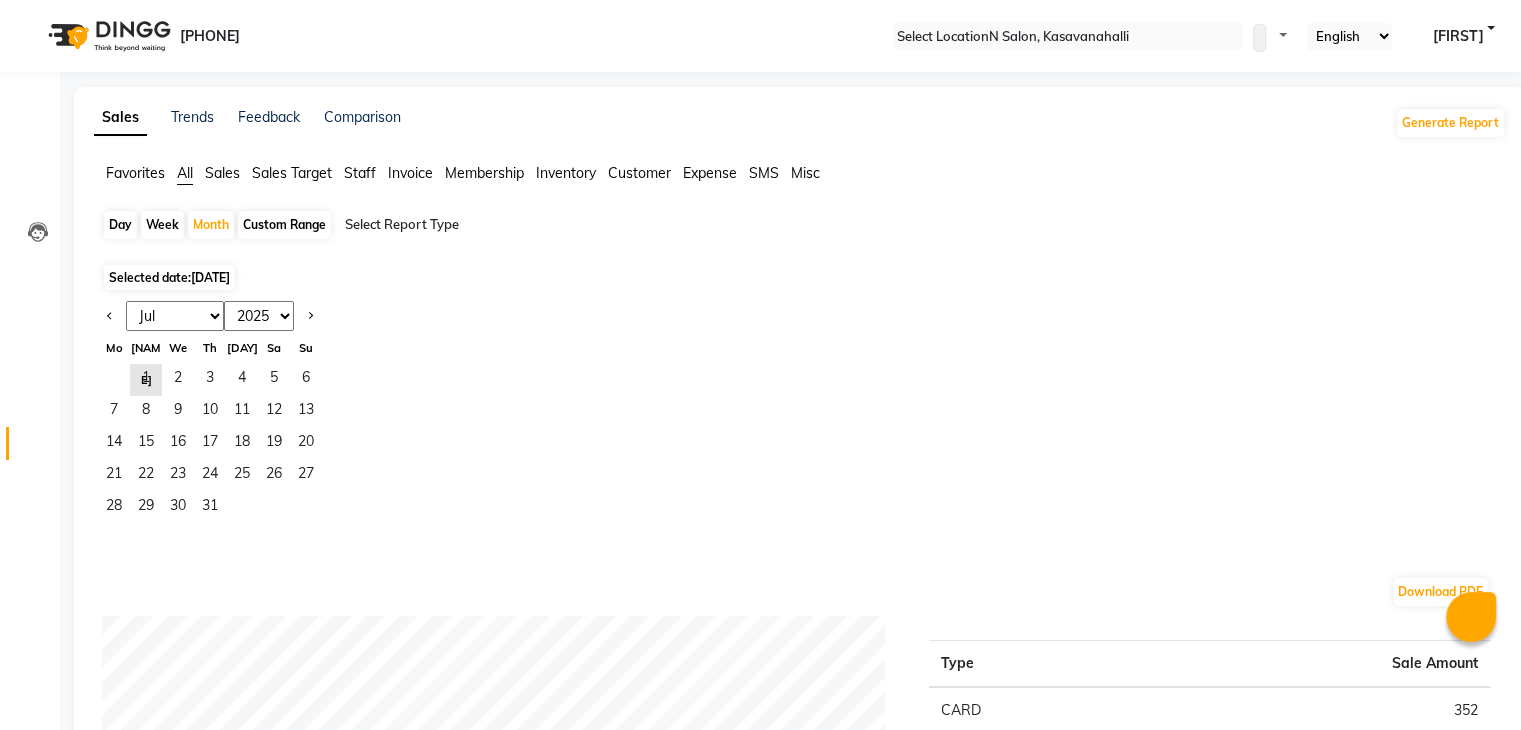 click at bounding box center (110, 316) 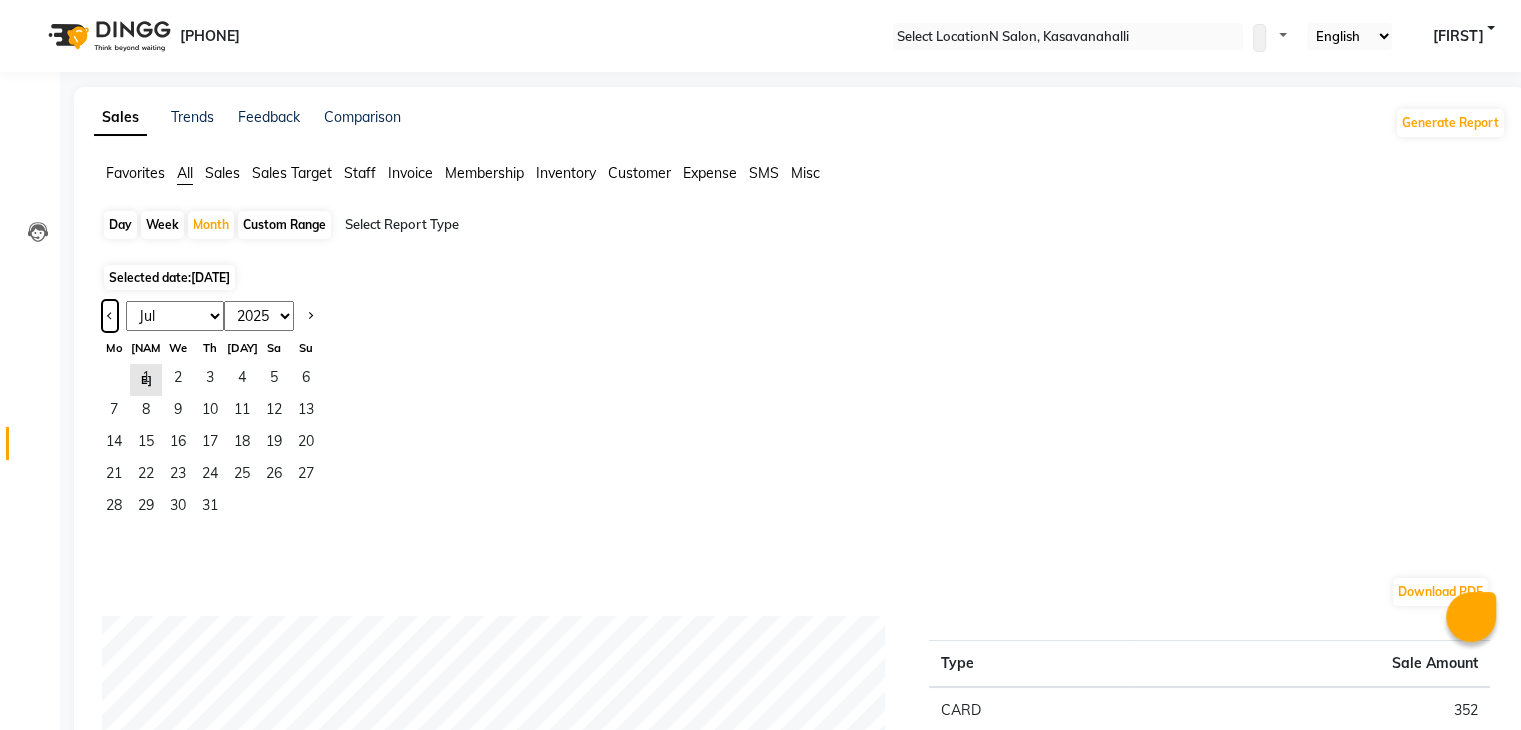 click at bounding box center (110, 314) 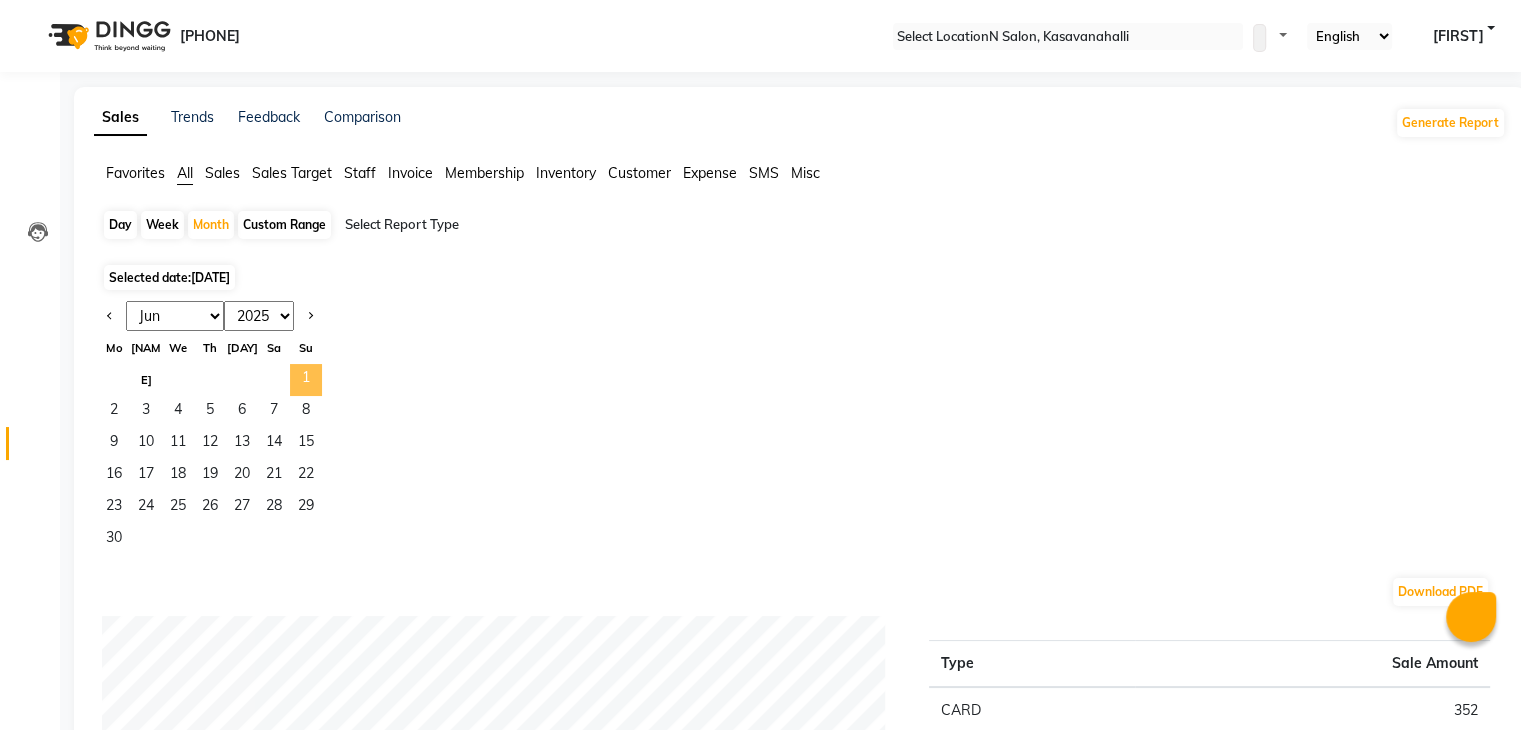 click on "1" at bounding box center [306, 380] 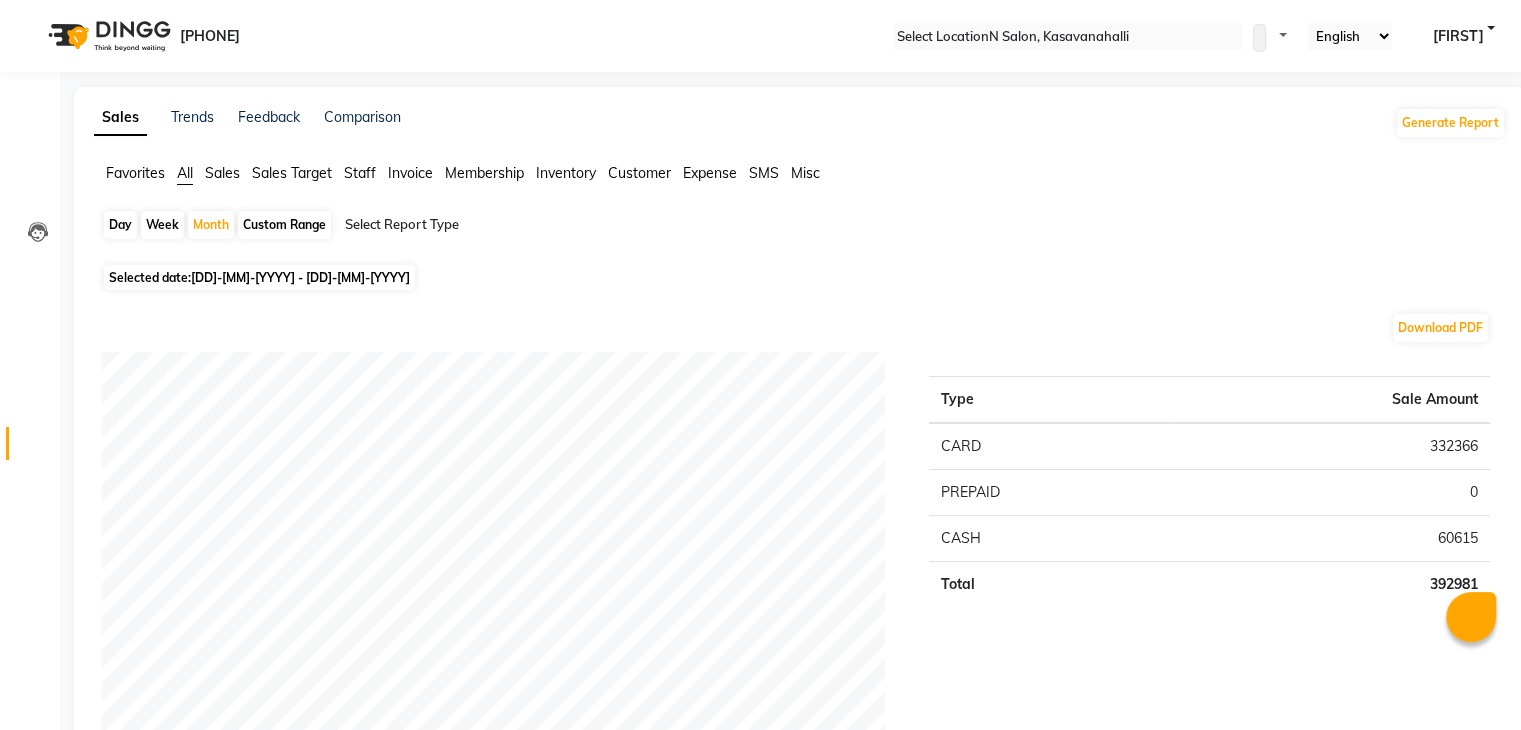 click on "Staff" at bounding box center (135, 173) 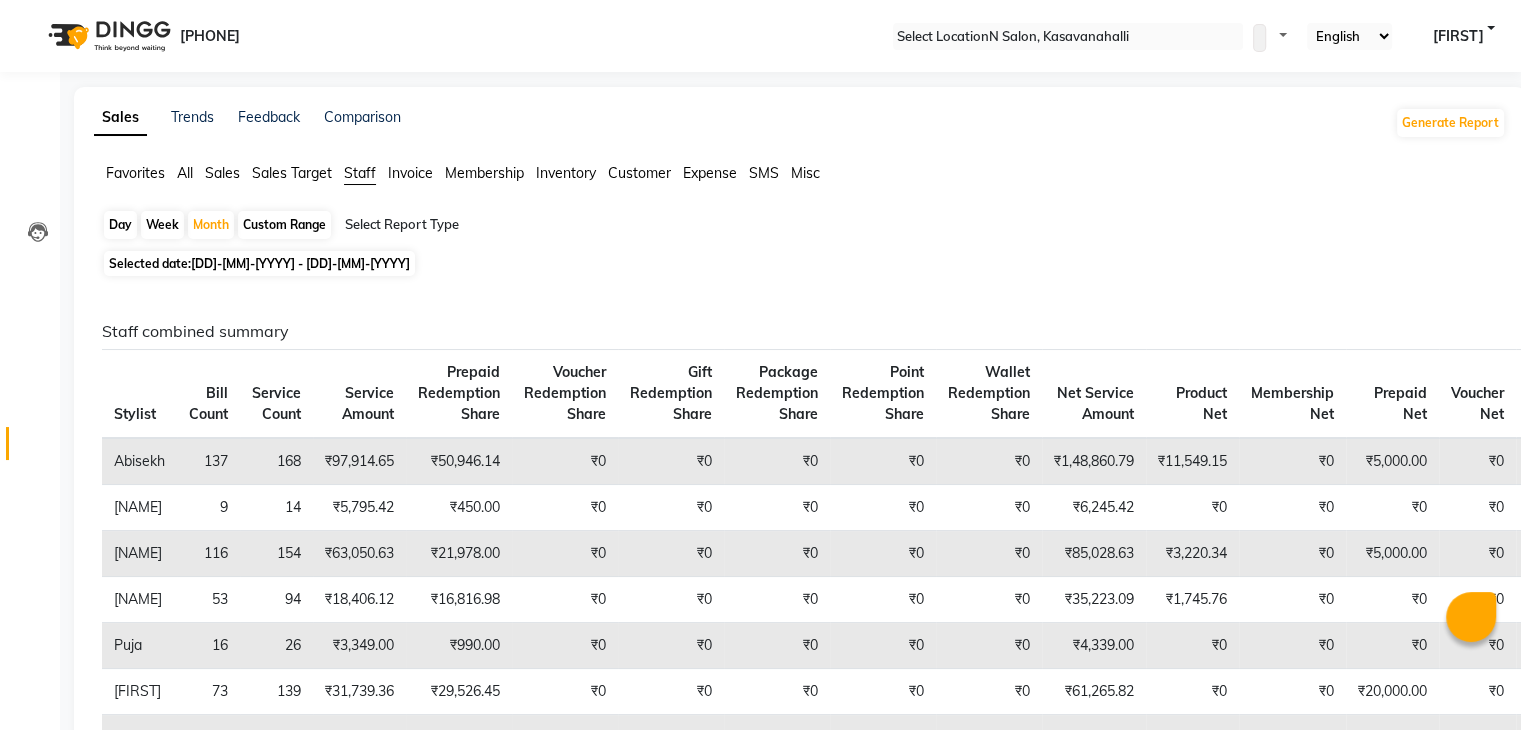click on "Day Week Month Custom Range Select Report Type Selected date: 01-06-2025 - 30-06-2025 Staff combined summary Stylist Bill Count Service Count Service Amount Prepaid Redemption Share Voucher Redemption Share Gift Redemption Share Package Redemption Share Point Redemption Share Wallet Redemption Share Net Service Amount Product Net Membership Net Prepaid Net Voucher Net Gift Net Package Net [NAME] 137 168 ₹97,914.65 ₹50,946.14 ₹0 ₹0 ₹0 ₹0 ₹0 ₹1,48,860.79 ₹11,549.15 ₹0 ₹5,000.00 ₹0 ₹0 ₹0 [NAME] 9 14 ₹5,795.42 ₹450.00 ₹0 ₹0 ₹0 ₹0 ₹0 ₹6,245.42 ₹0 ₹0 ₹0 ₹0 ₹0 ₹0 [NAME] 116 154 ₹63,050.63 ₹21,978.00 ₹0 ₹0 ₹0 ₹0 ₹0 ₹85,028.63 ₹3,220.34 ₹0 ₹5,000.00 ₹0 ₹0 ₹0 [NAME] 53 94 ₹18,406.12 ₹16,816.98 ₹0 ₹0 ₹0 ₹0 ₹0 ₹35,223.09 ₹1,745.76 ₹0 ₹0 ₹0 ₹0 ₹0 [NAME] 16 26 ₹3,349.00 ₹990.00 ₹0 ₹0 ₹0 ₹0 ₹0 ₹4,339.00 ₹0 ₹0 ₹0 ₹0 ₹0 ₹0 [NAME] 73 139 ₹31,739.36 ₹29,526.45 ₹0 8" at bounding box center [800, 535] 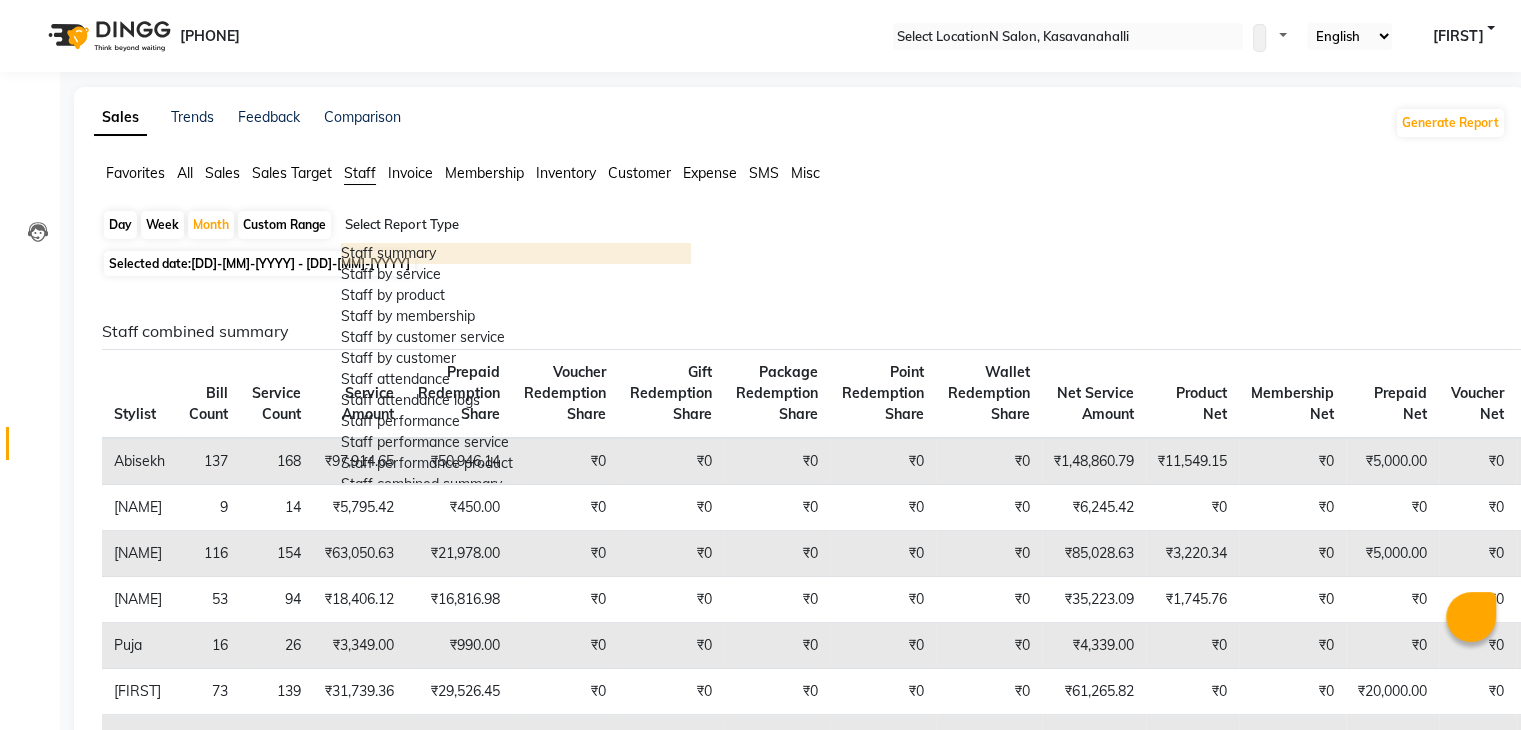 click at bounding box center (516, 225) 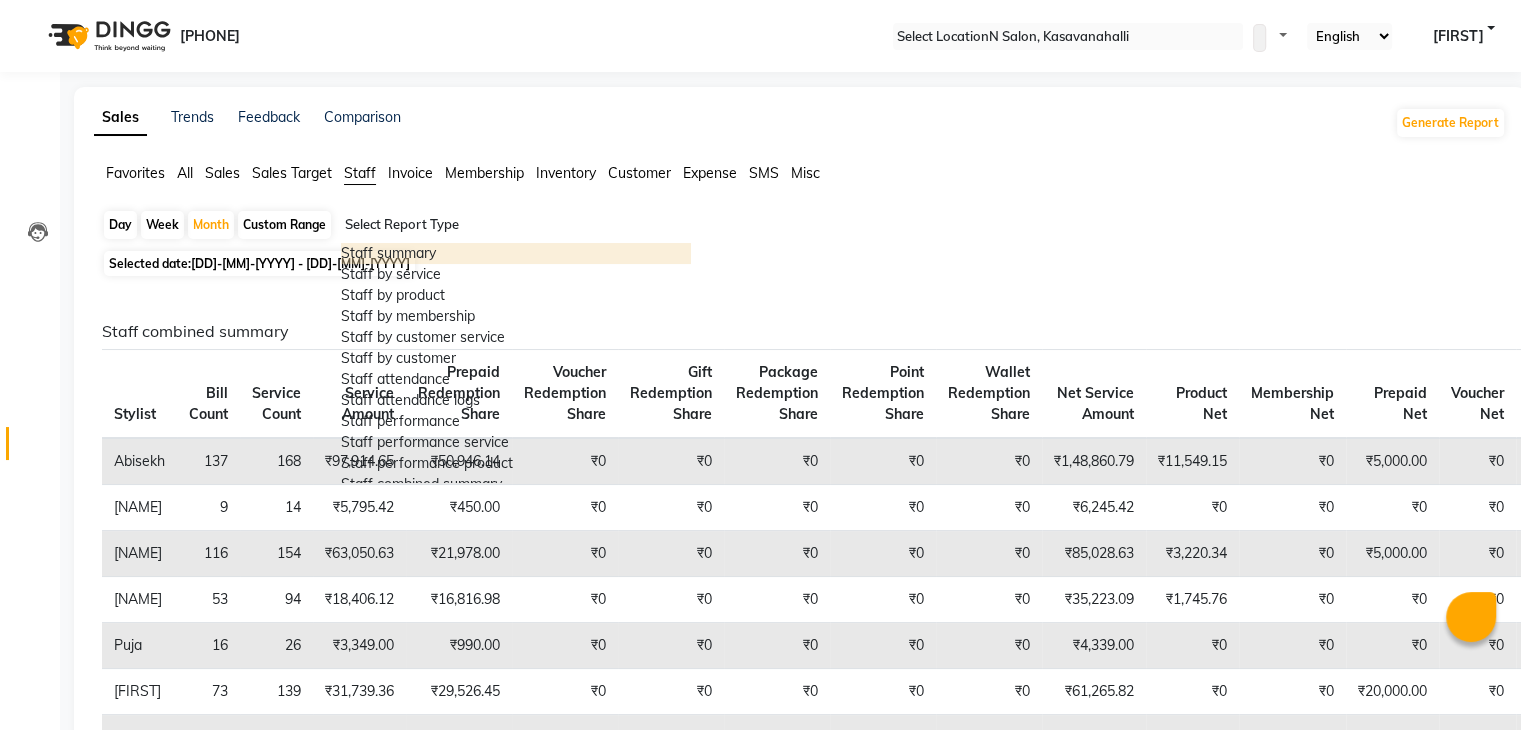 click on "Staff summary" at bounding box center [516, 253] 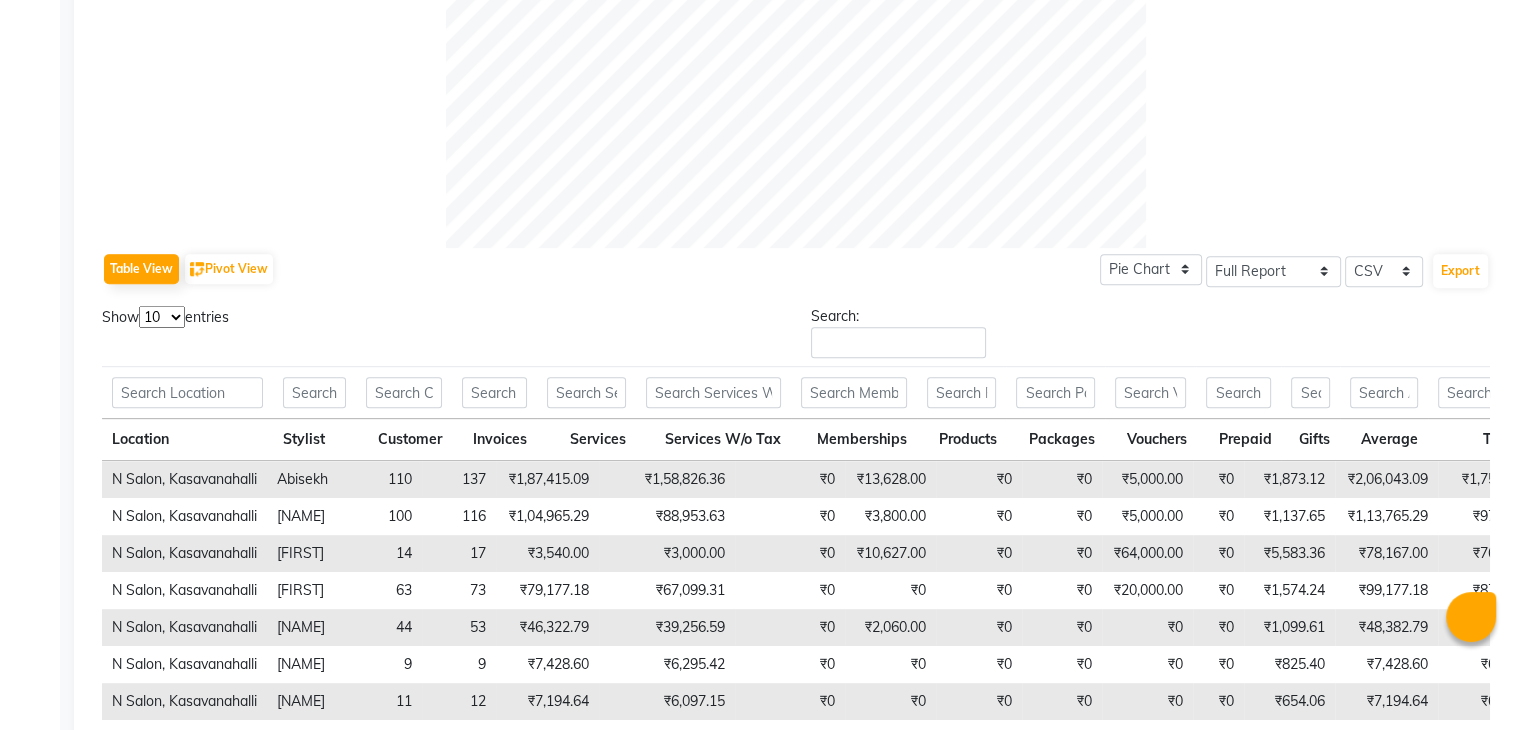 scroll, scrollTop: 800, scrollLeft: 0, axis: vertical 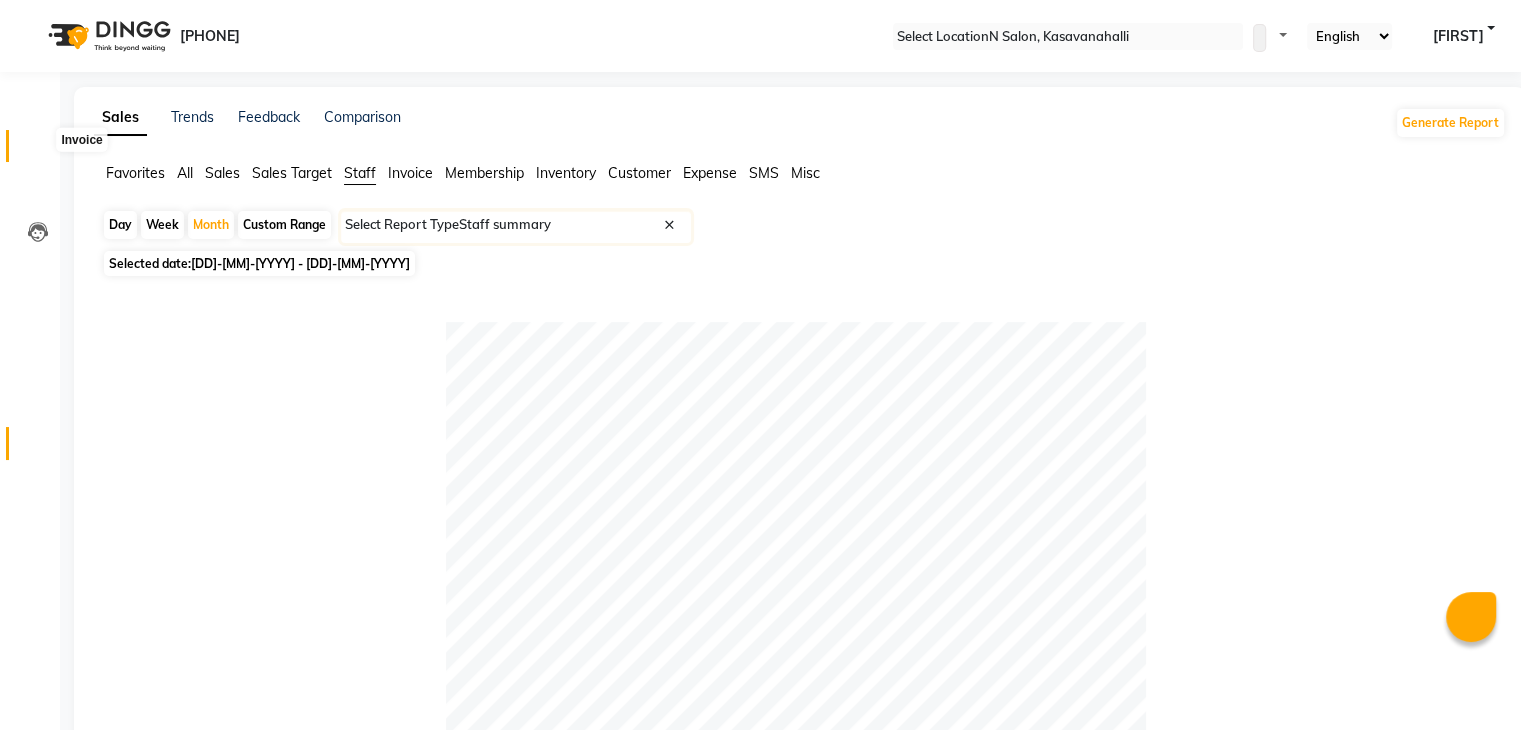 drag, startPoint x: 36, startPoint y: 141, endPoint x: 49, endPoint y: 145, distance: 13.601471 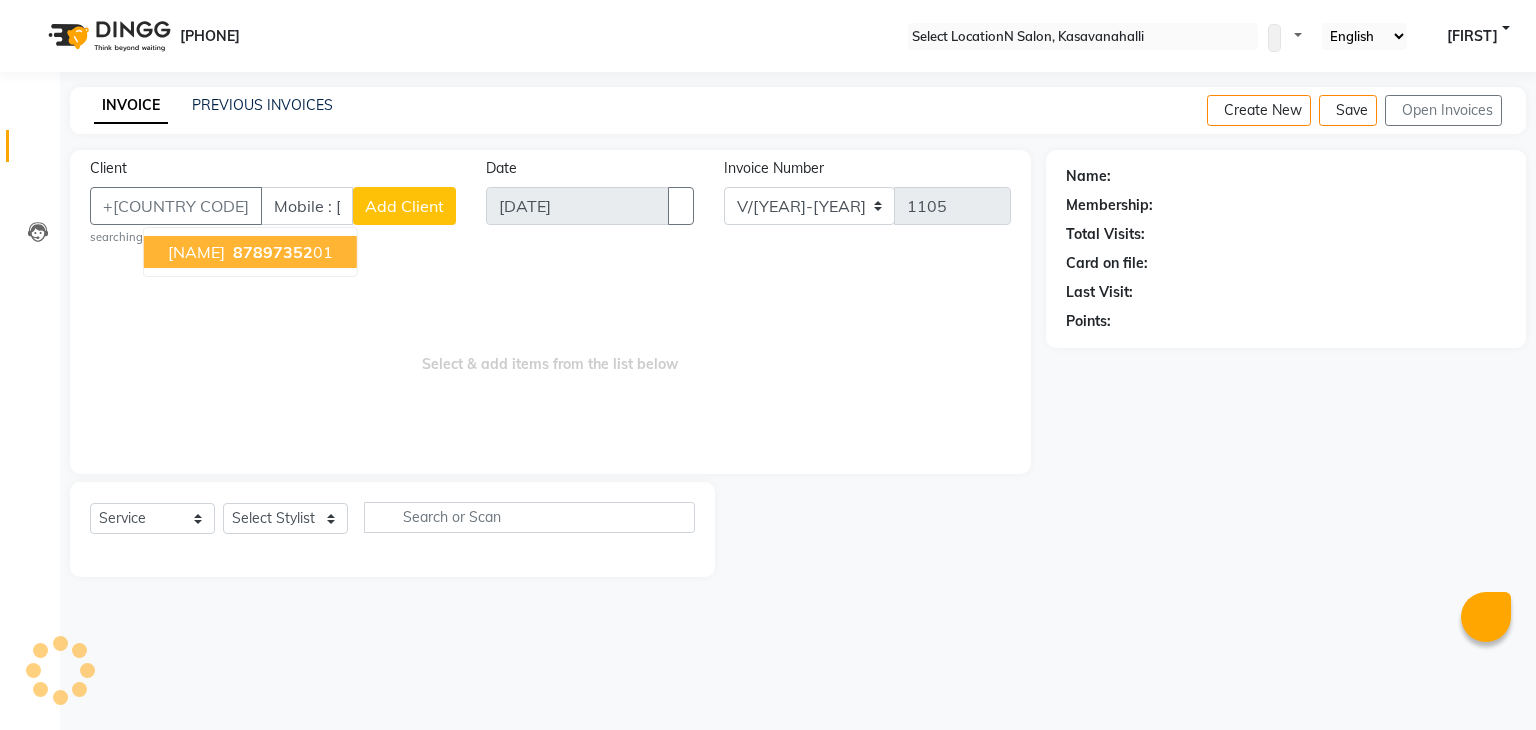 type on "Mobile : [PHONE]" 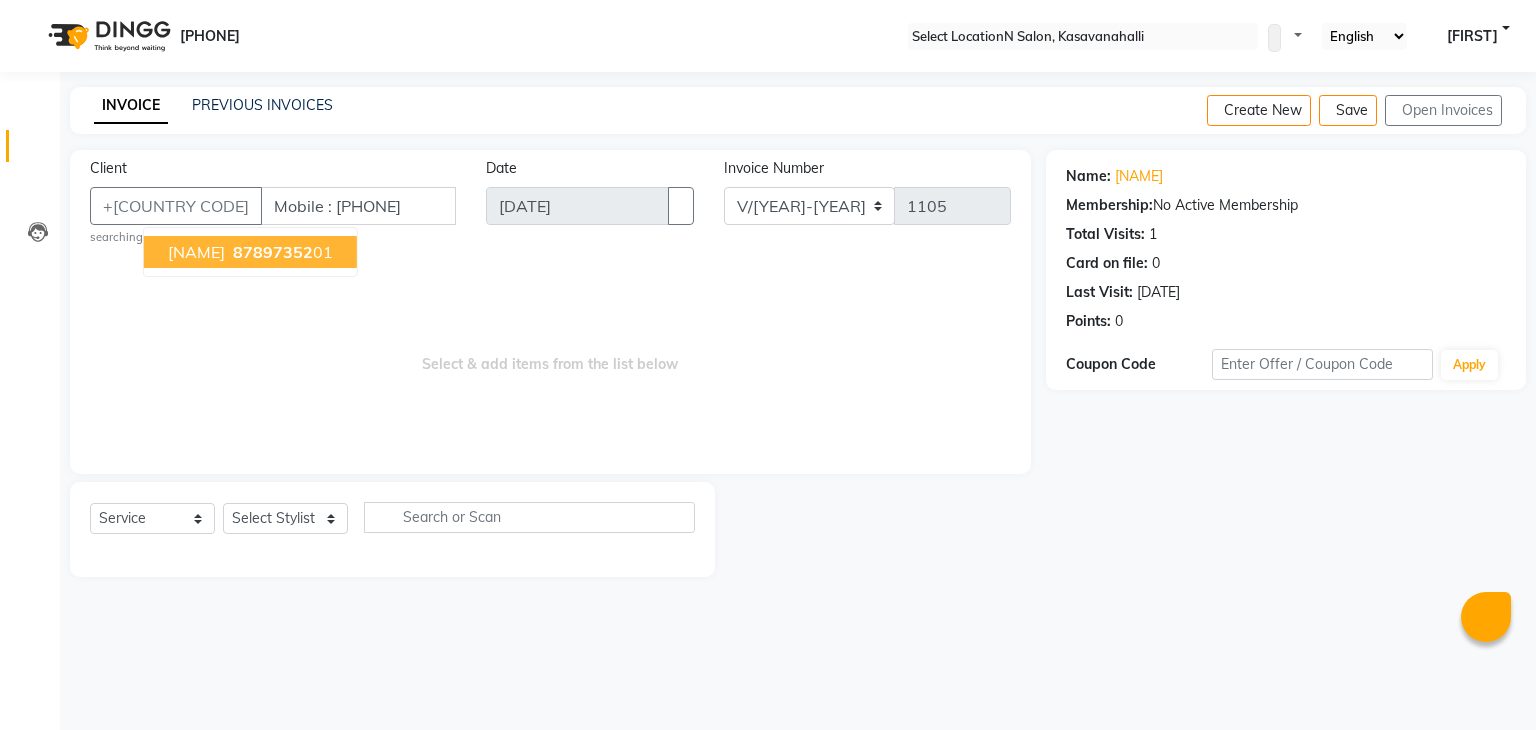 click on "[NAME]" at bounding box center (196, 252) 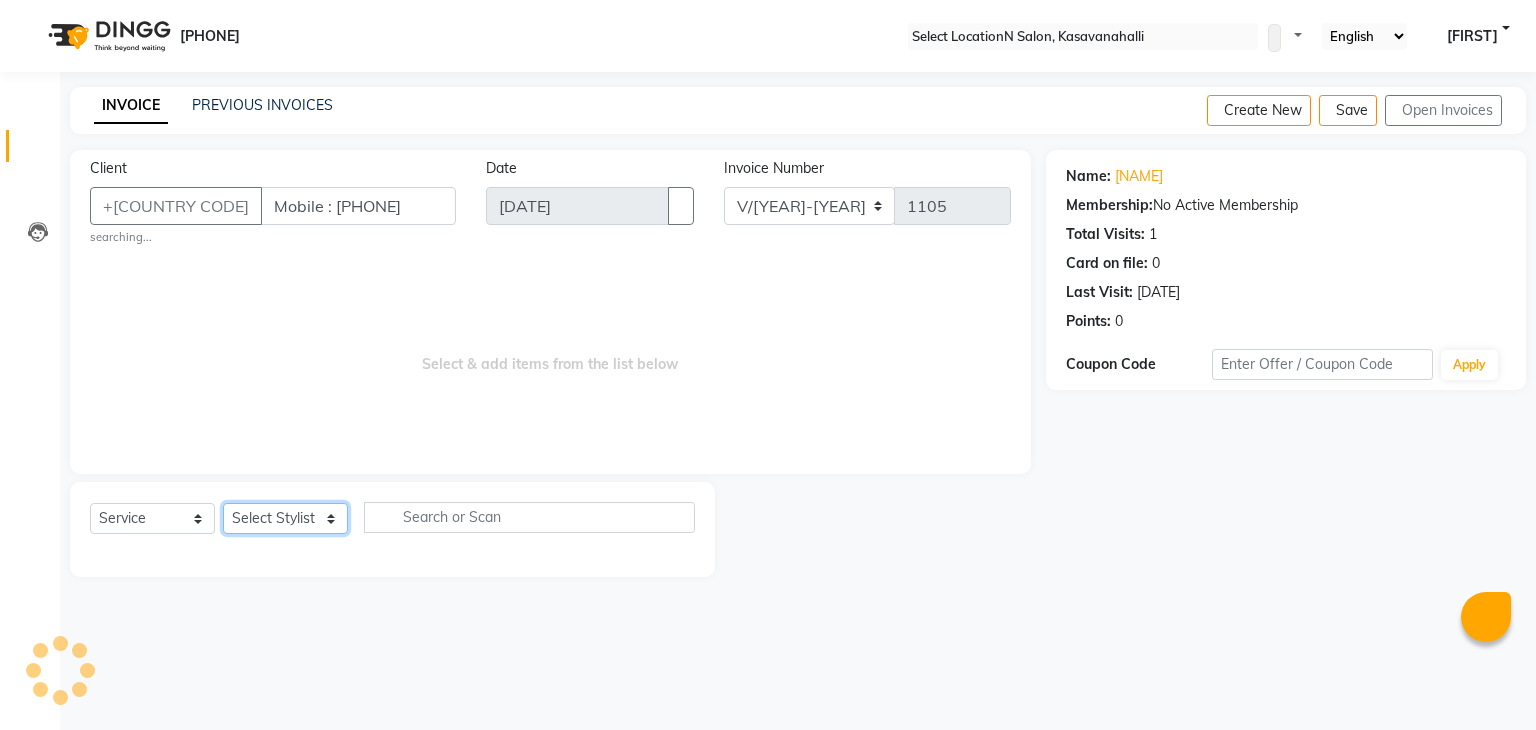 click on "Select Stylist [NAME] ASM South [NAME] [NAME] [NAME] [NAME] [NAME] [NAME] [NAME] [NAME]" at bounding box center (285, 518) 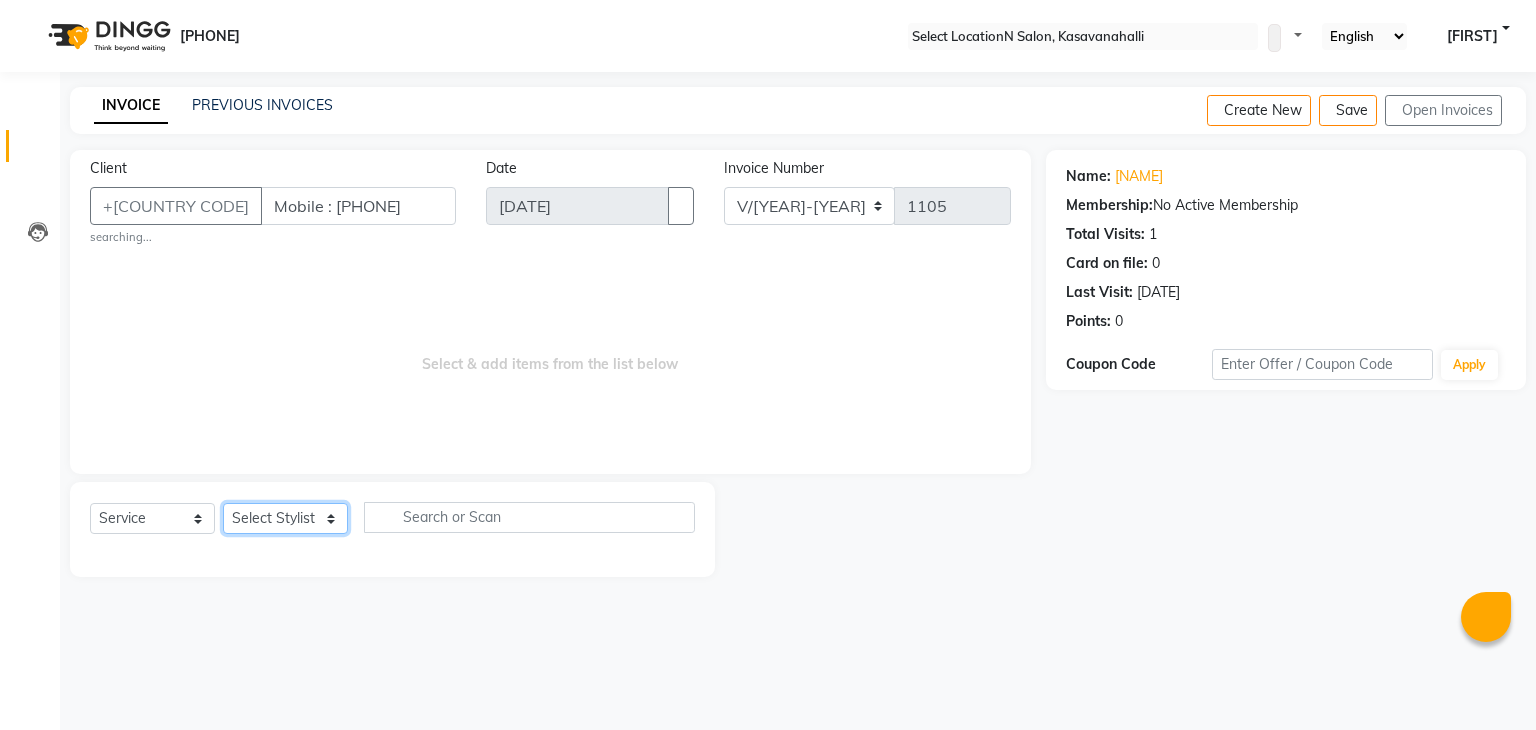 select on "[NUMBER]" 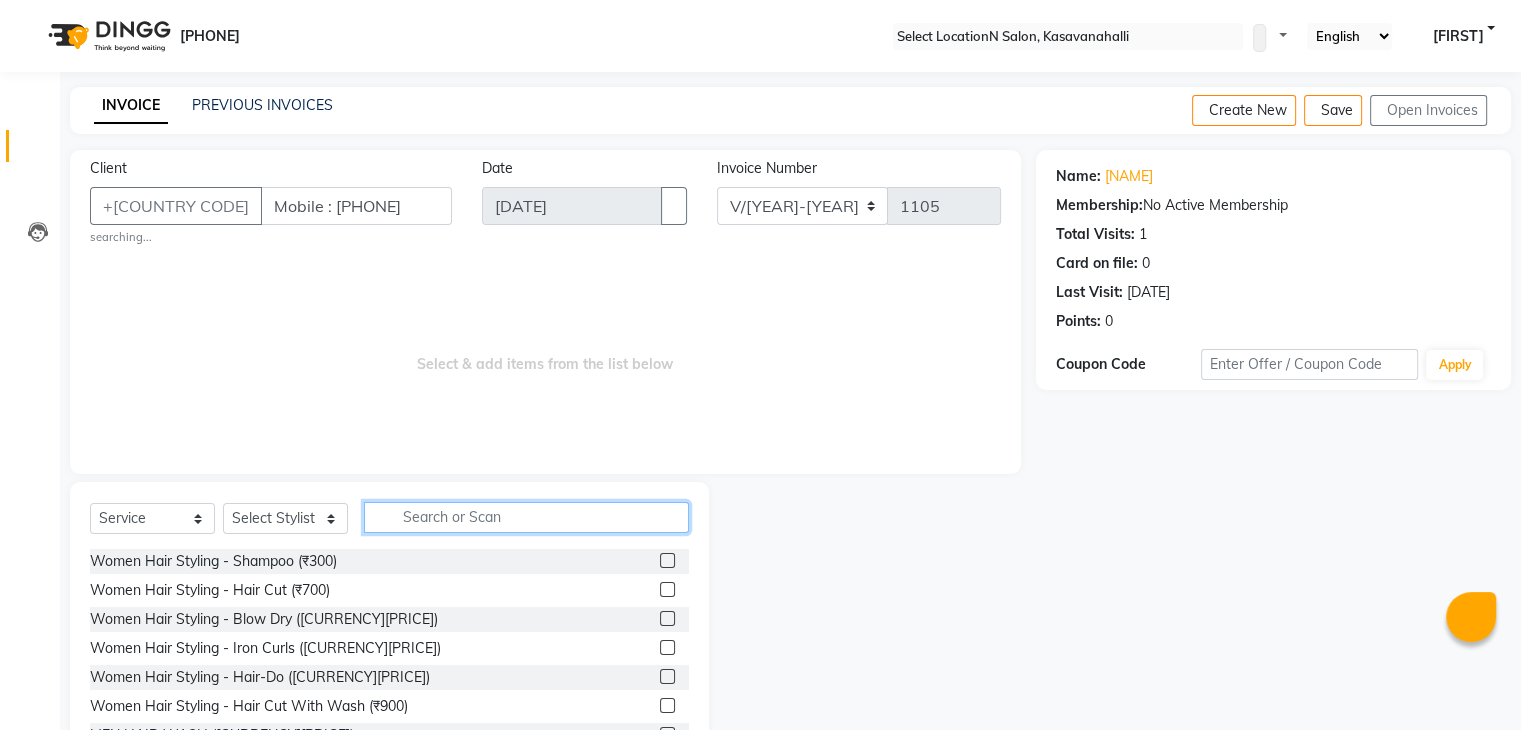click at bounding box center (526, 517) 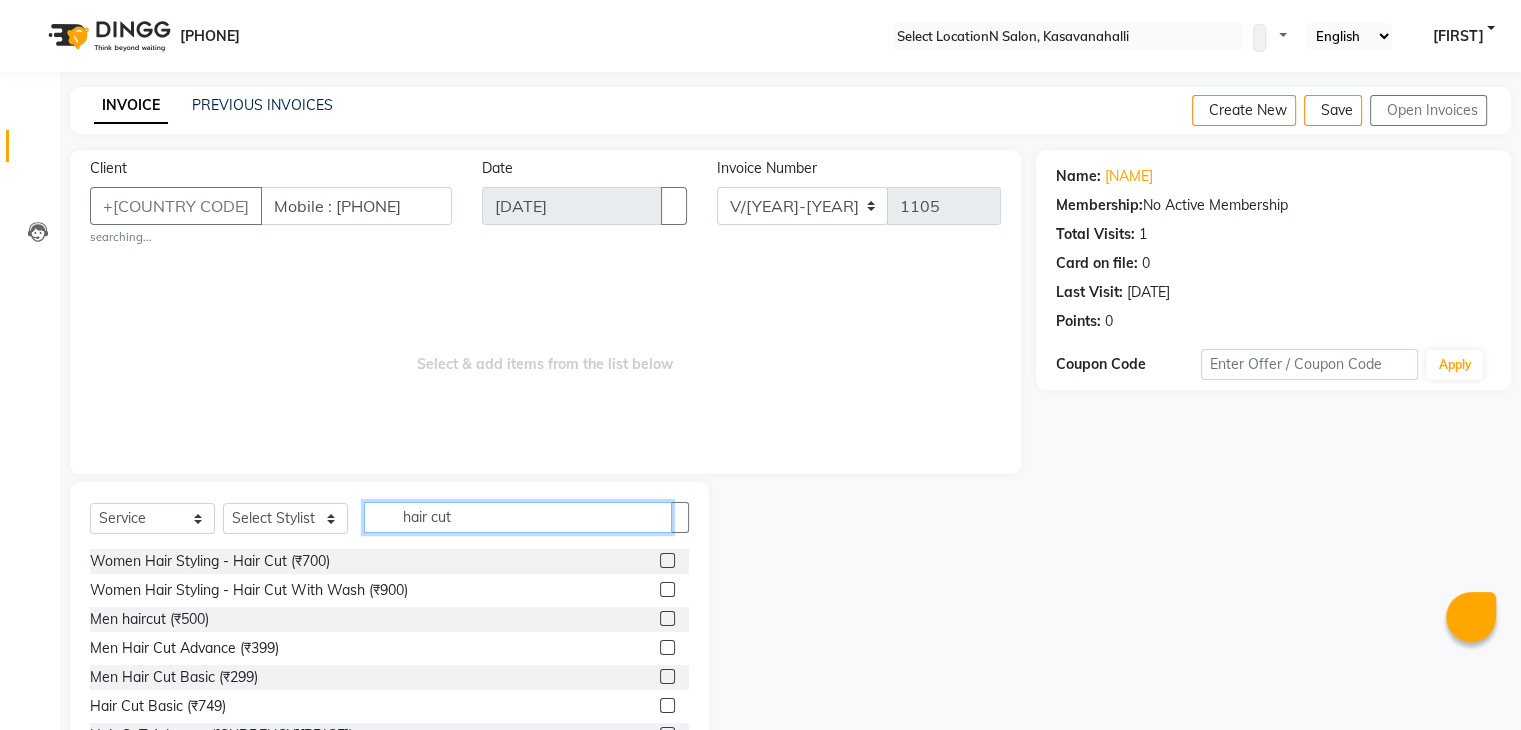 type on "hair cut" 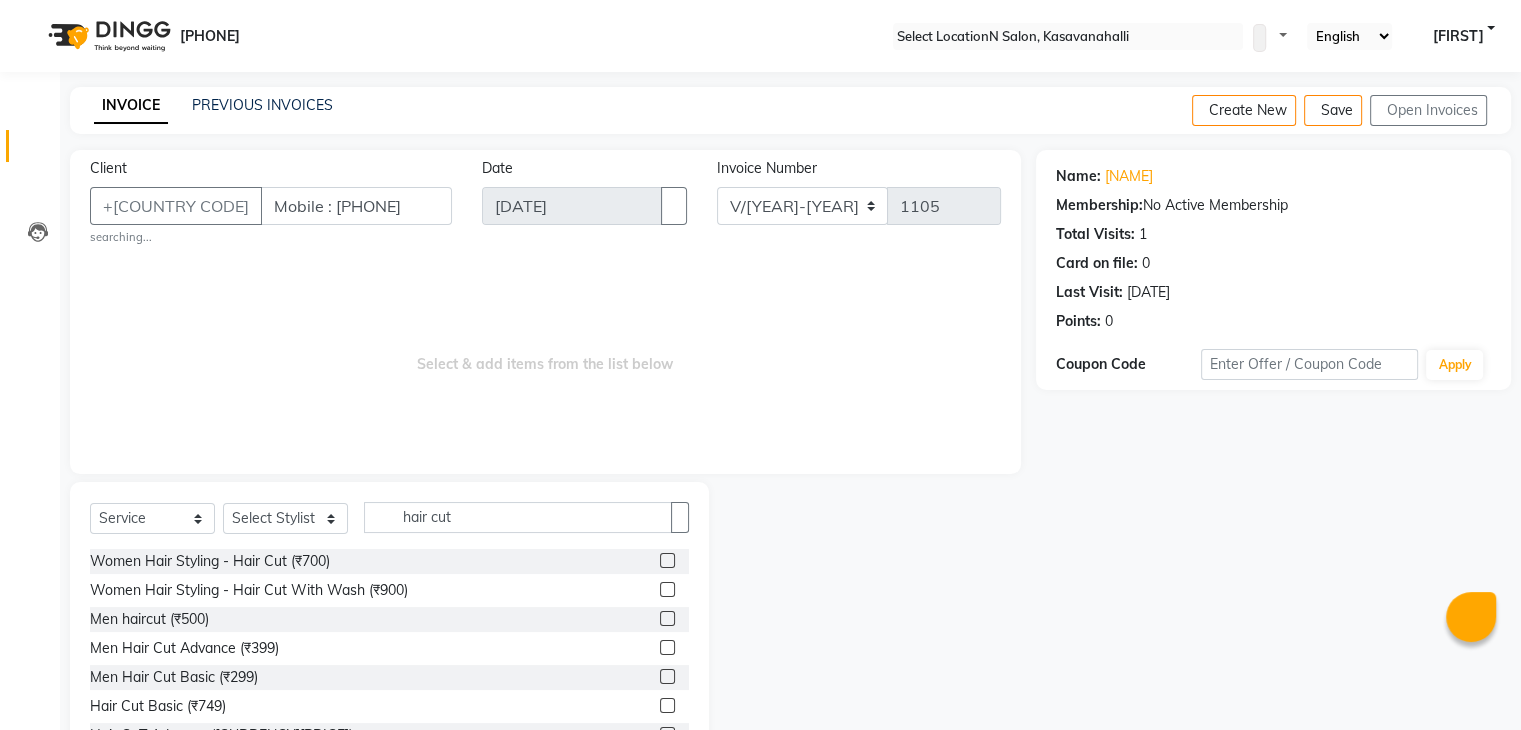 drag, startPoint x: 651, startPoint y: 621, endPoint x: 649, endPoint y: 593, distance: 28.071337 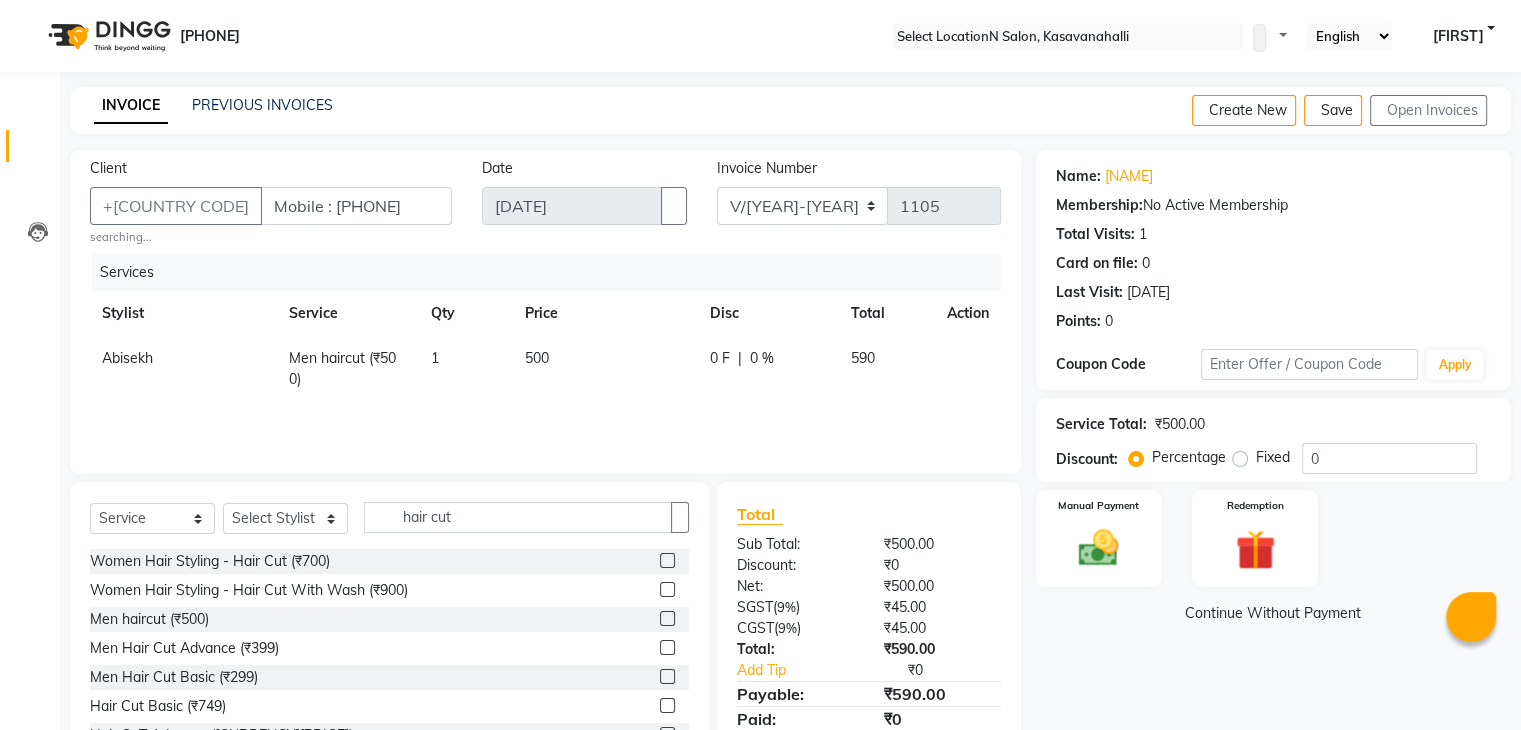 click on "500" at bounding box center [605, 369] 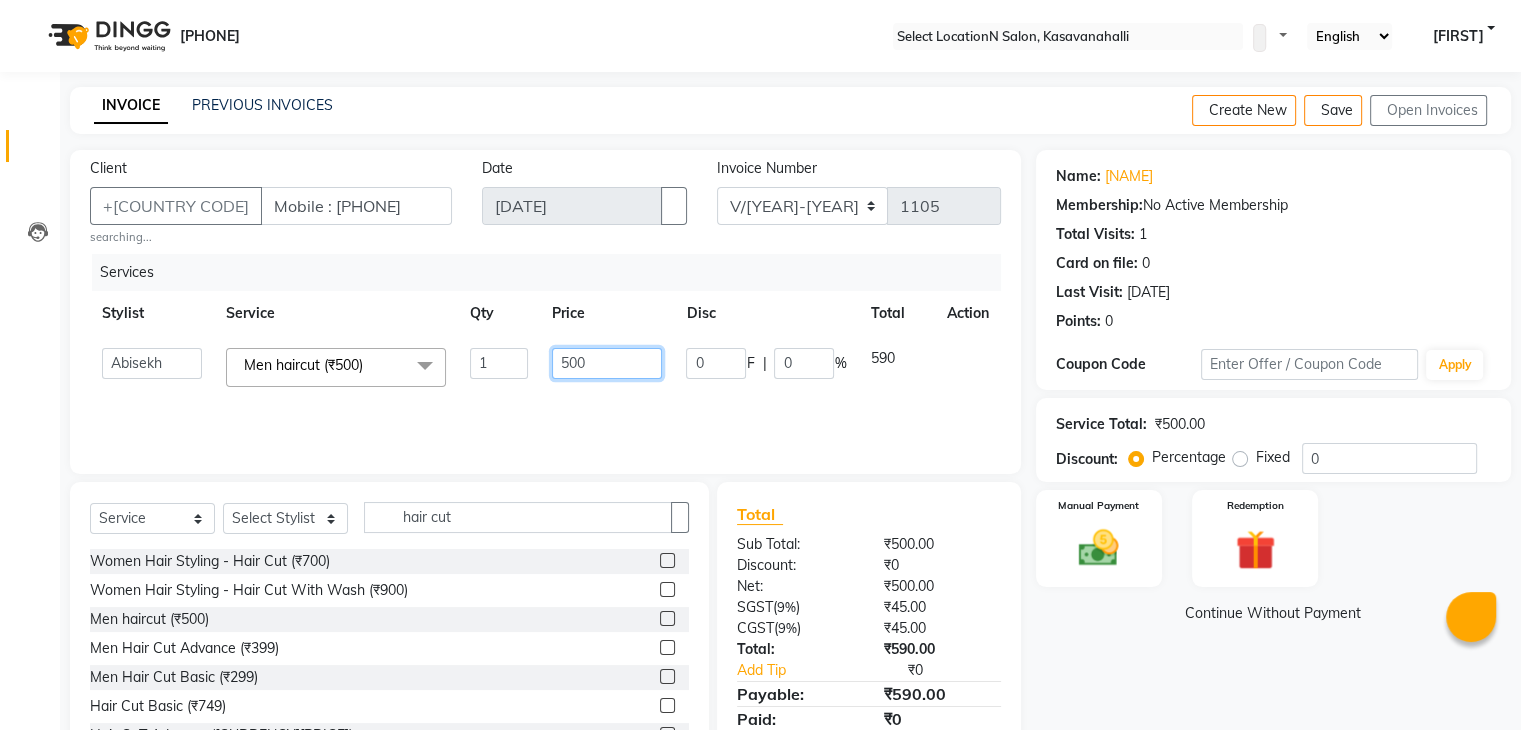click on "500" at bounding box center [499, 363] 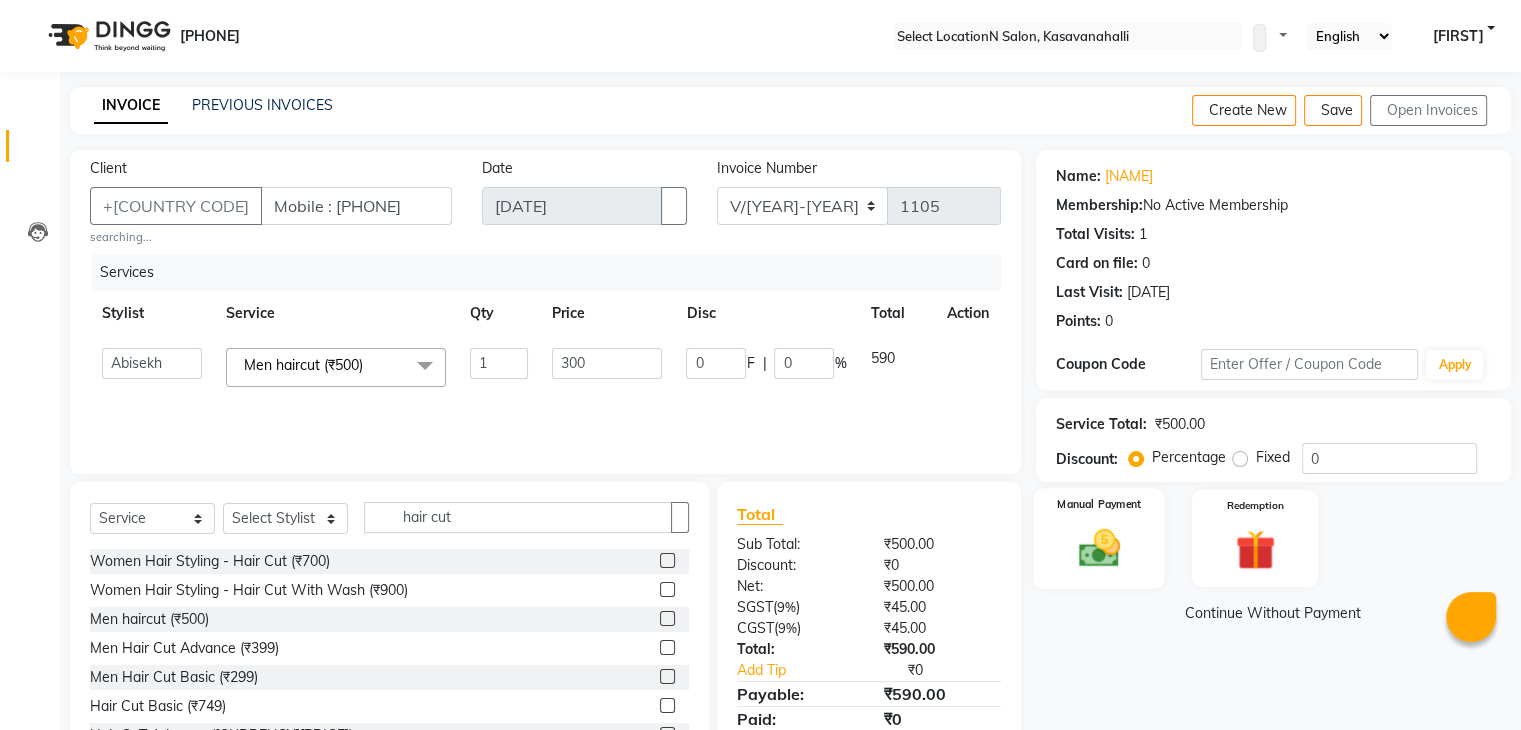 click on "Manual Payment" at bounding box center (1098, 538) 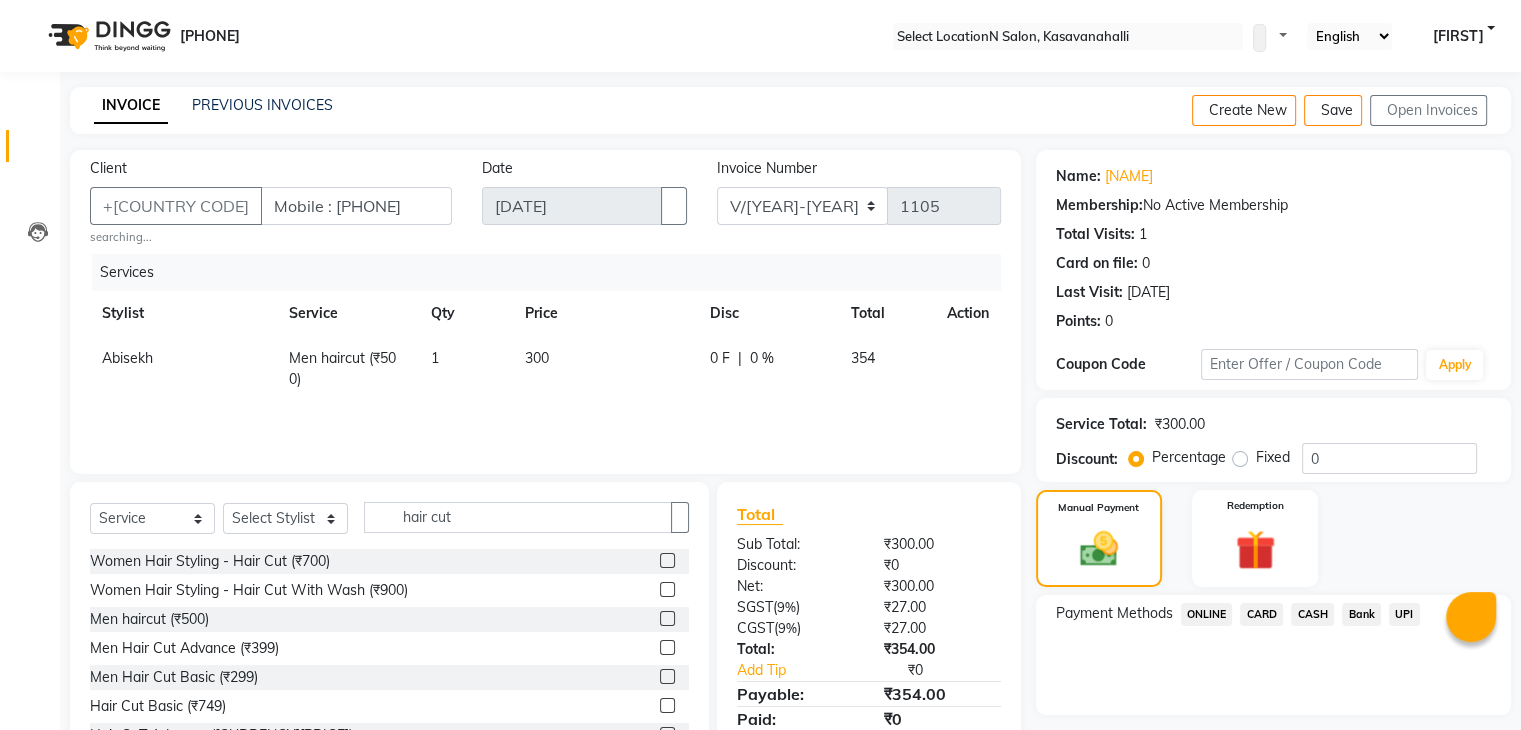 scroll, scrollTop: 78, scrollLeft: 0, axis: vertical 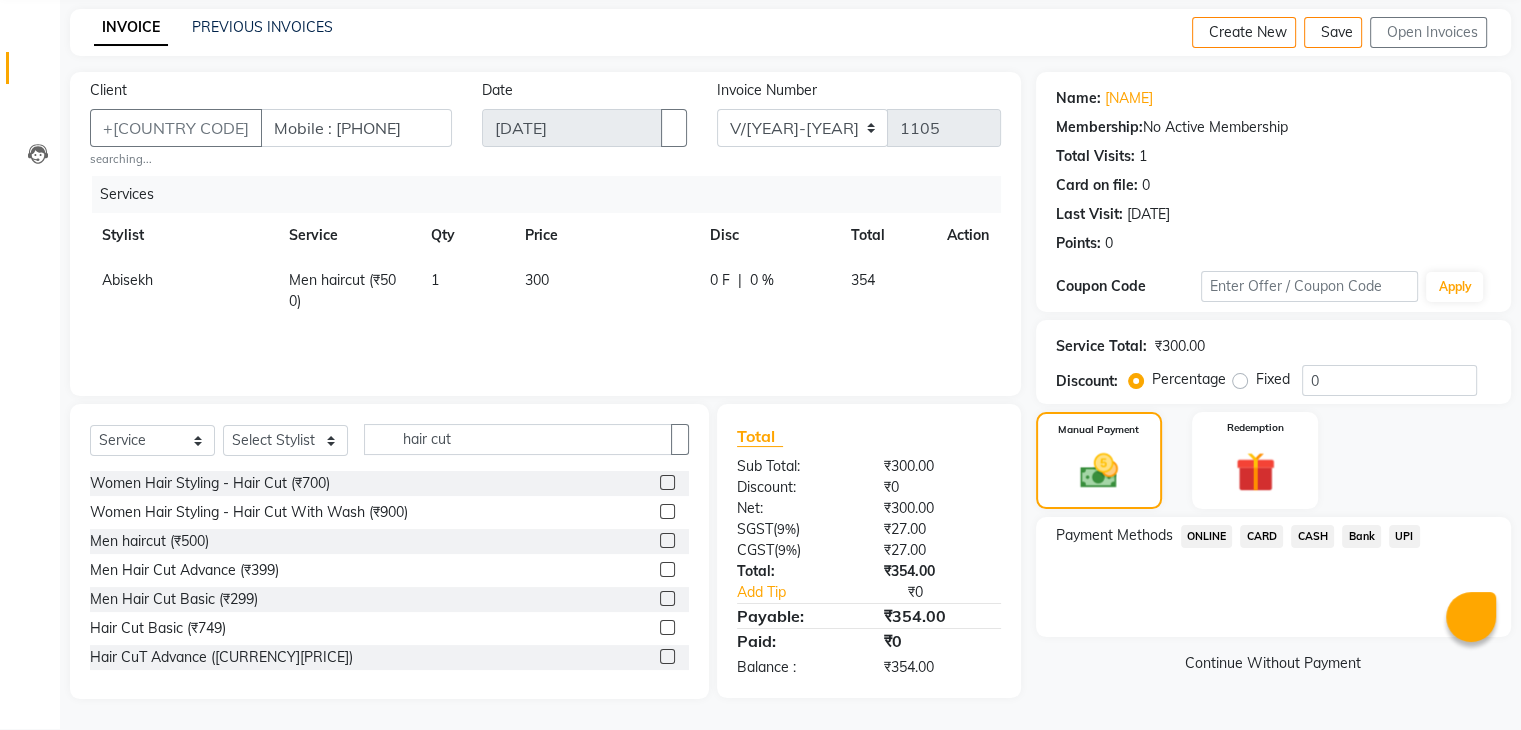 click on "CARD" at bounding box center (1207, 536) 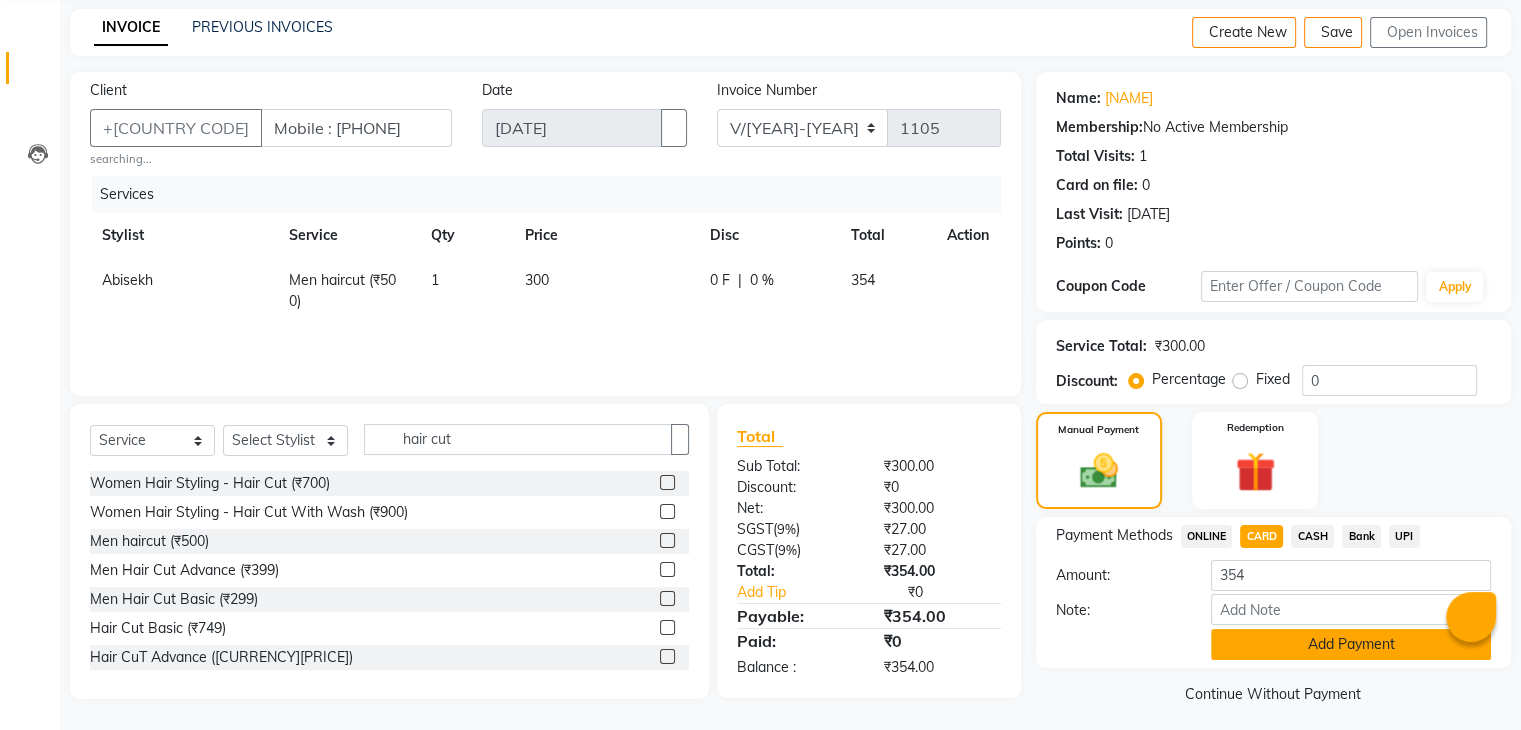 scroll, scrollTop: 89, scrollLeft: 0, axis: vertical 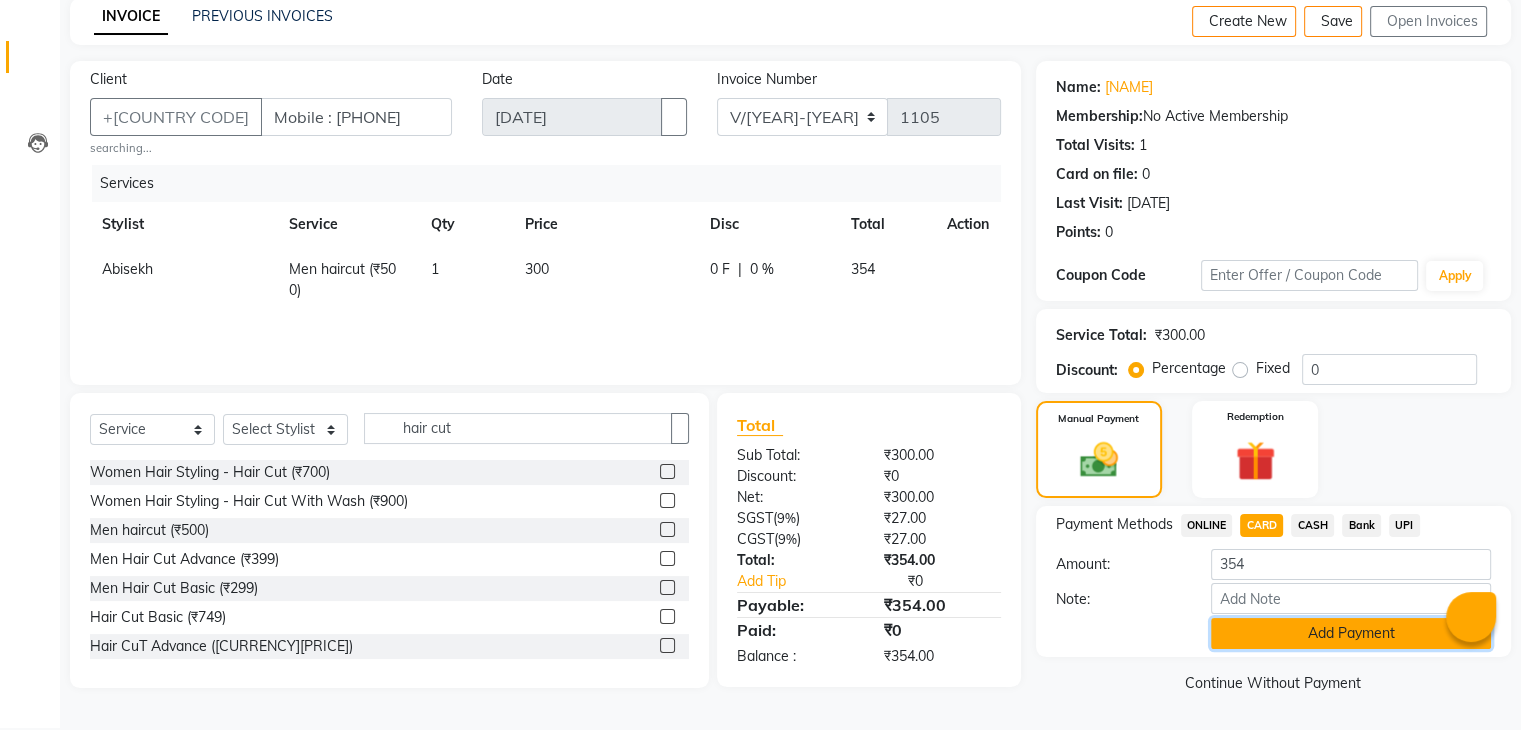 click on "Add Payment" at bounding box center (1351, 633) 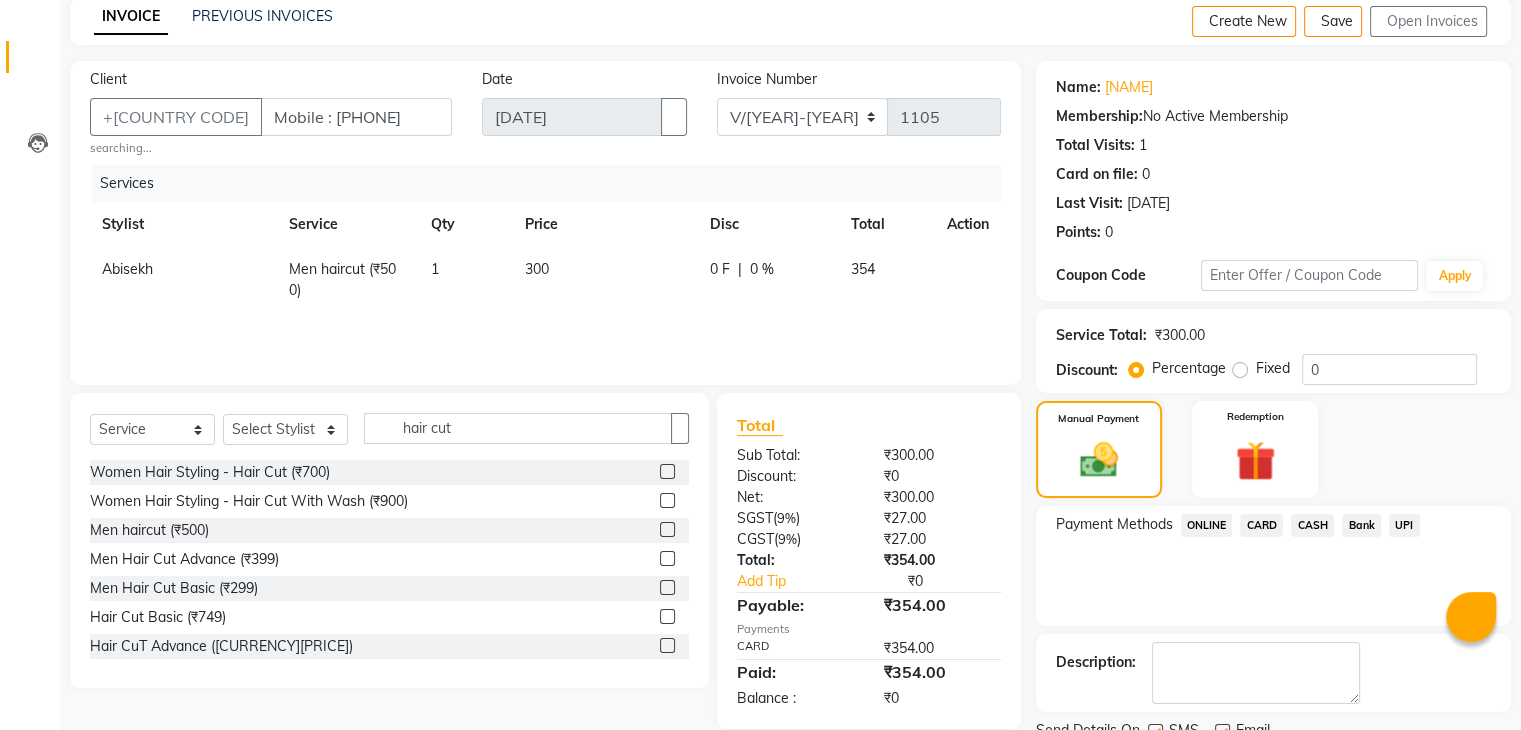 scroll, scrollTop: 171, scrollLeft: 0, axis: vertical 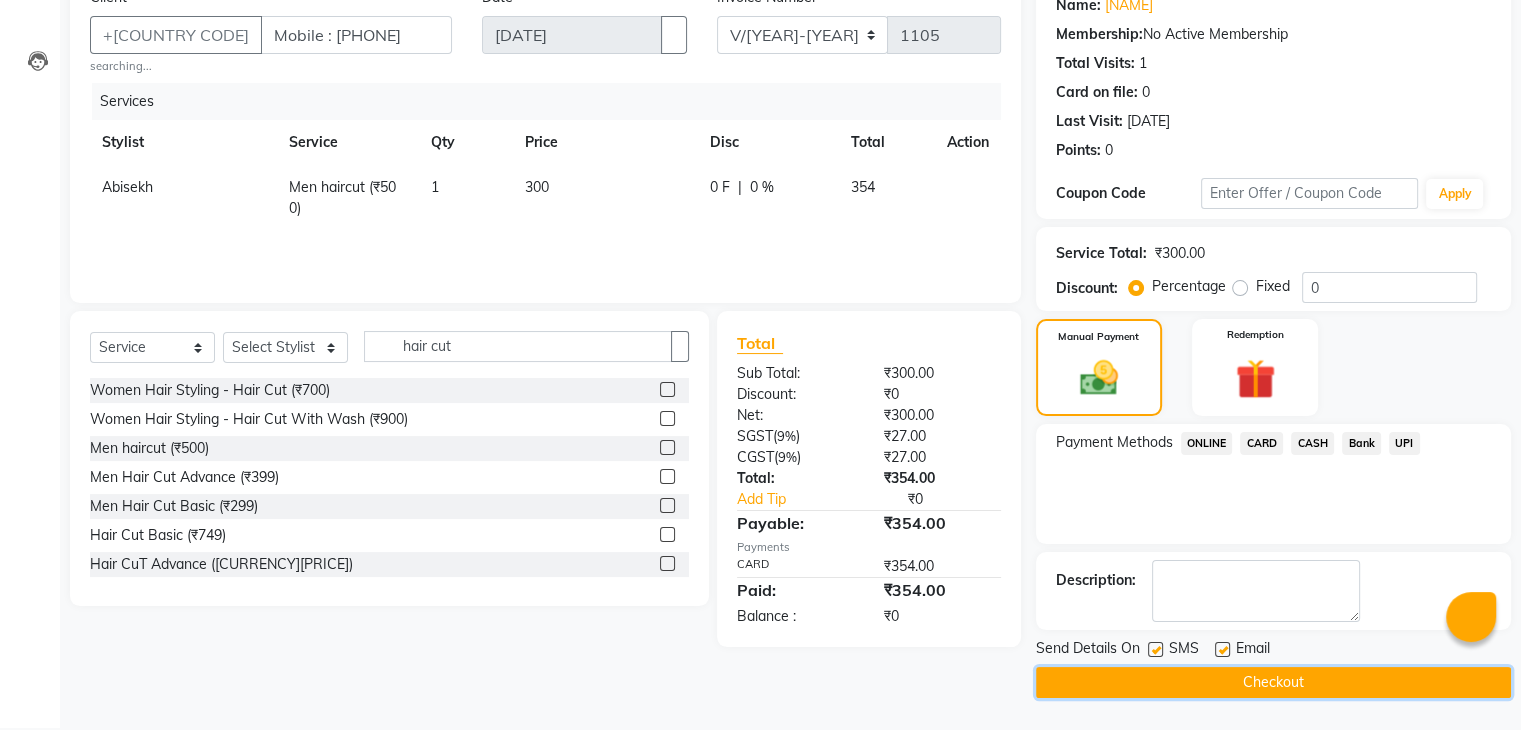 click on "Checkout" at bounding box center [1273, 682] 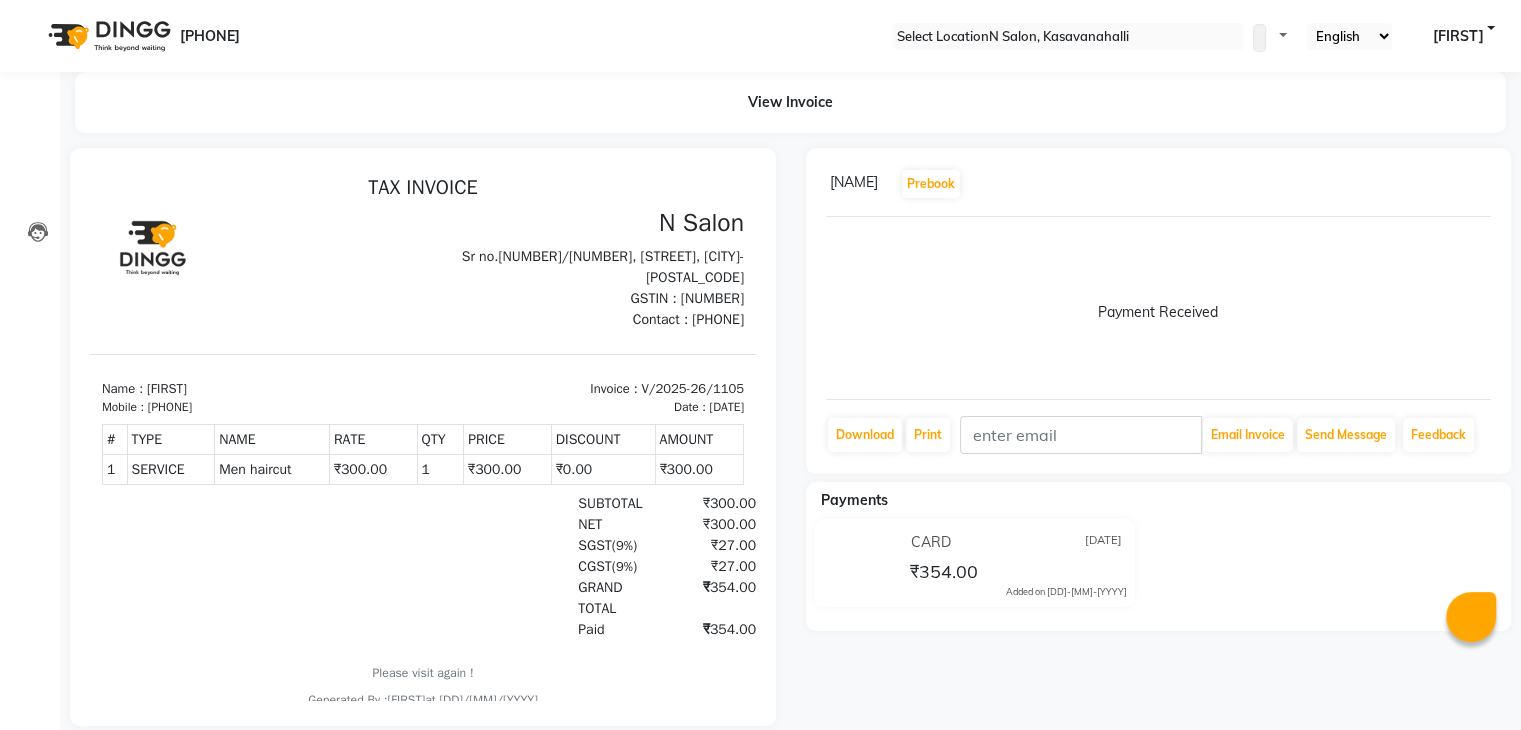 scroll, scrollTop: 0, scrollLeft: 0, axis: both 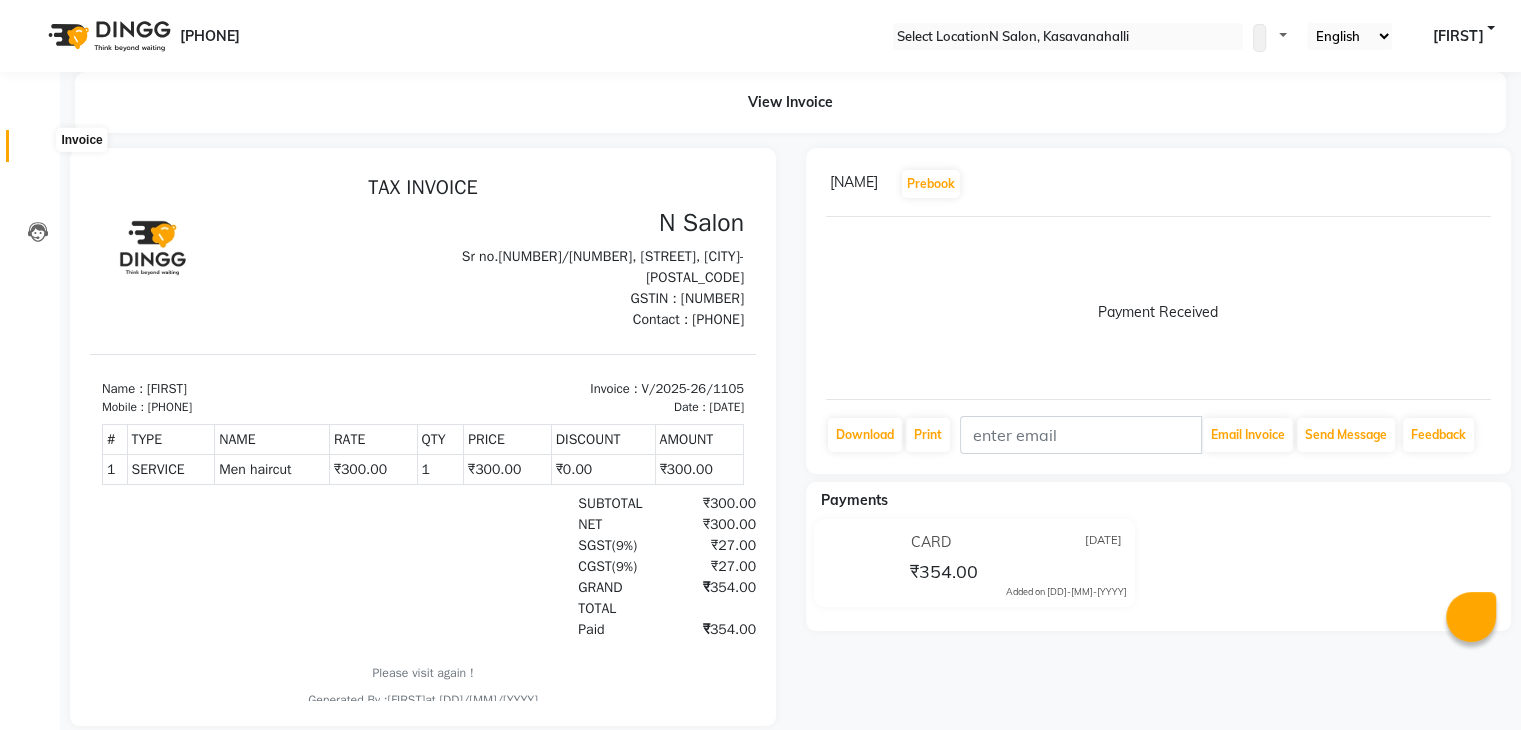 click at bounding box center [37, 151] 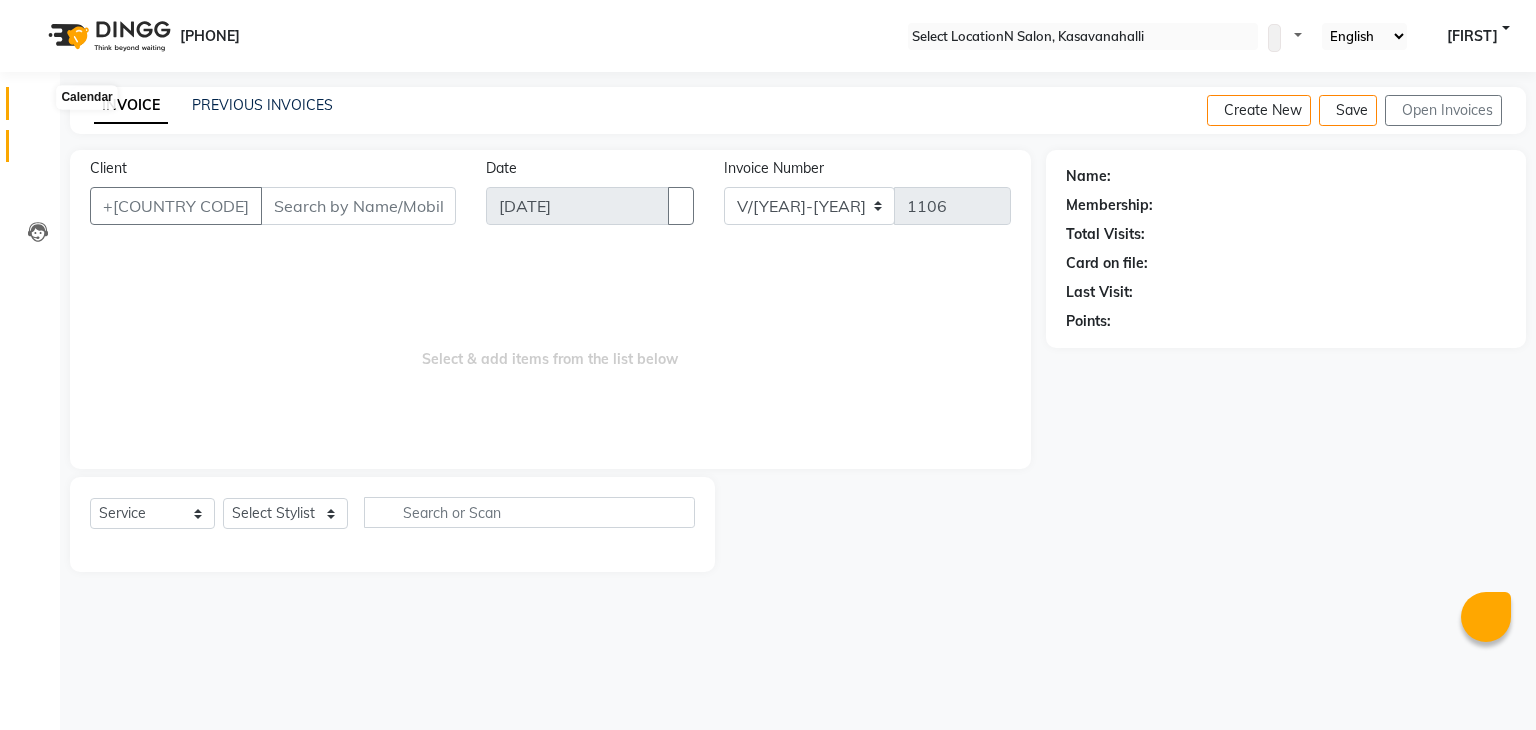 click at bounding box center [37, 108] 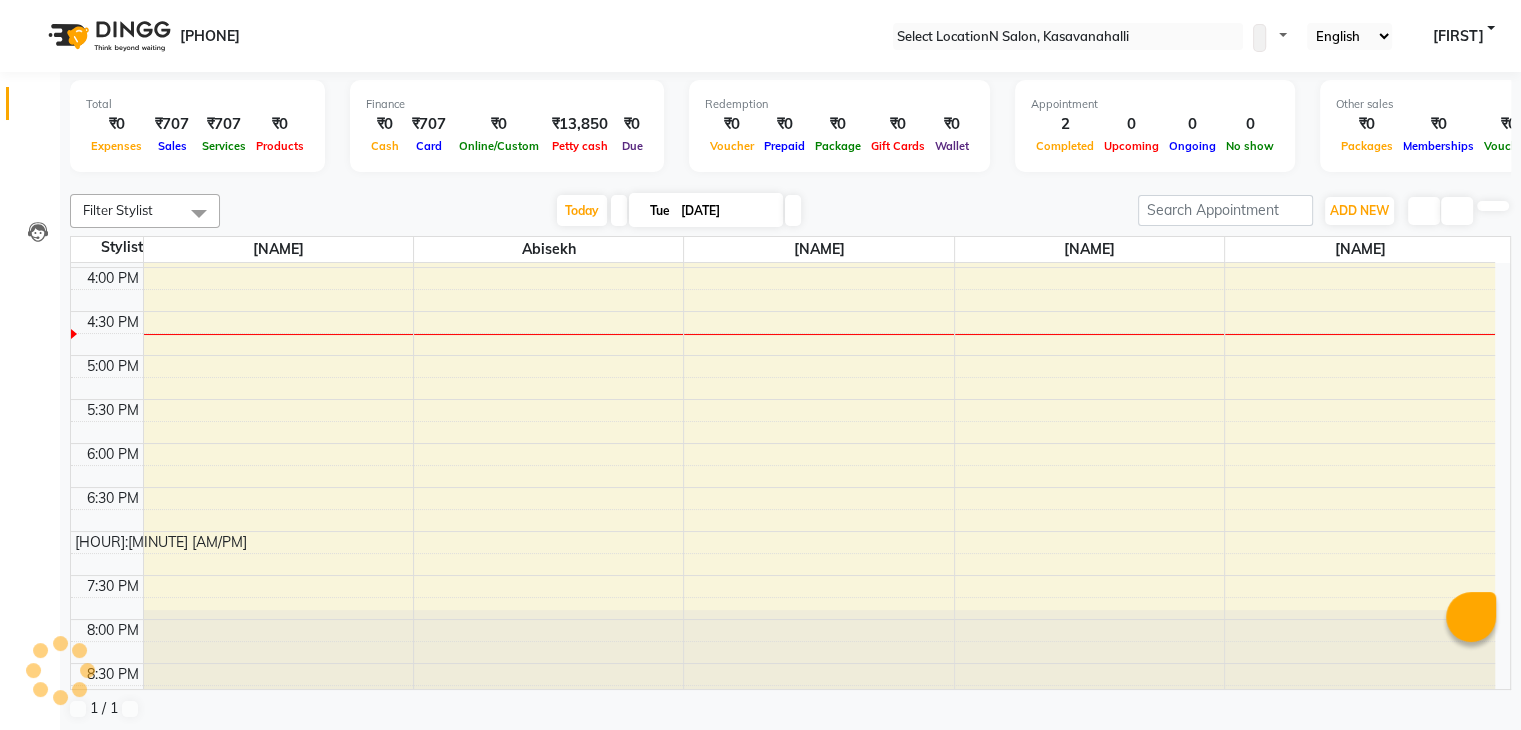 scroll, scrollTop: 0, scrollLeft: 0, axis: both 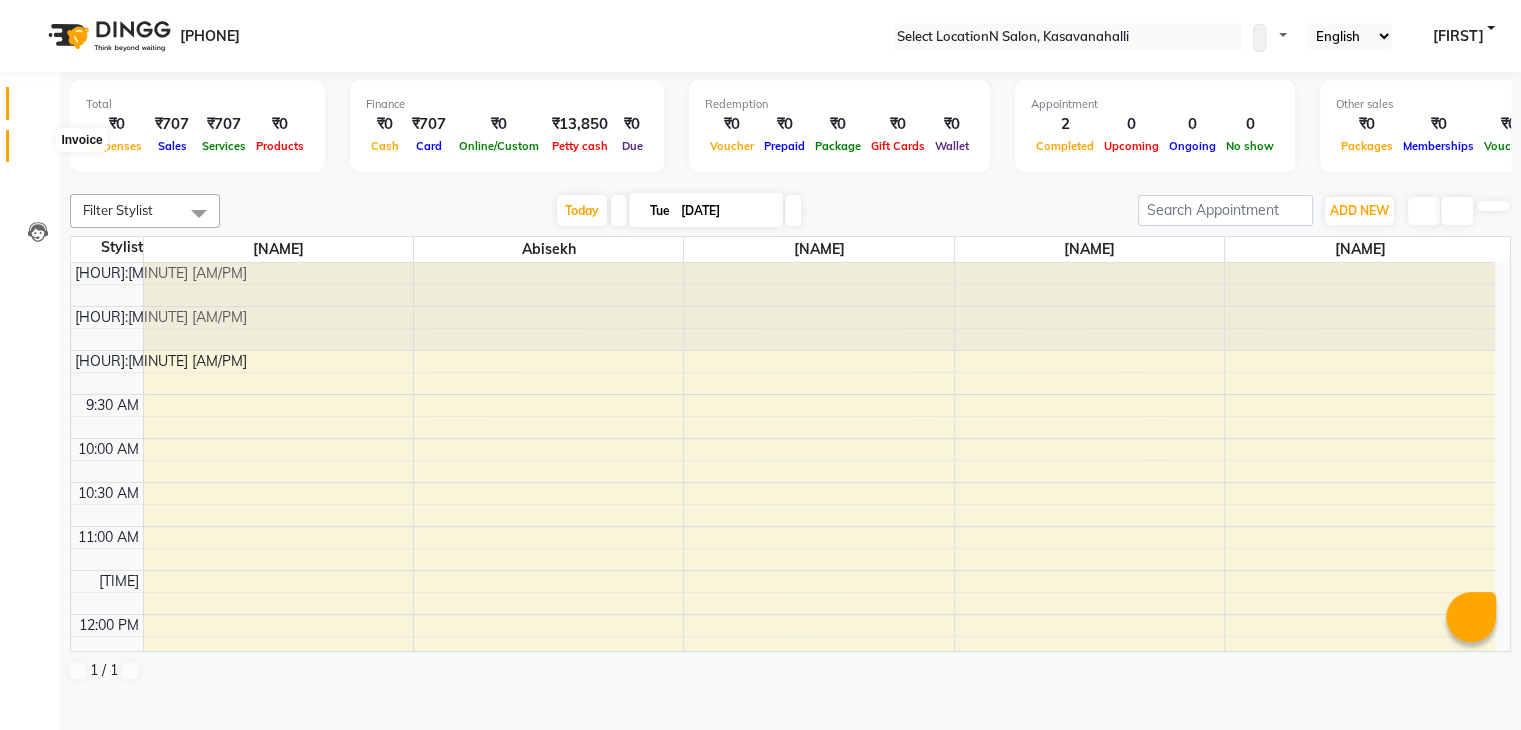 click at bounding box center (37, 151) 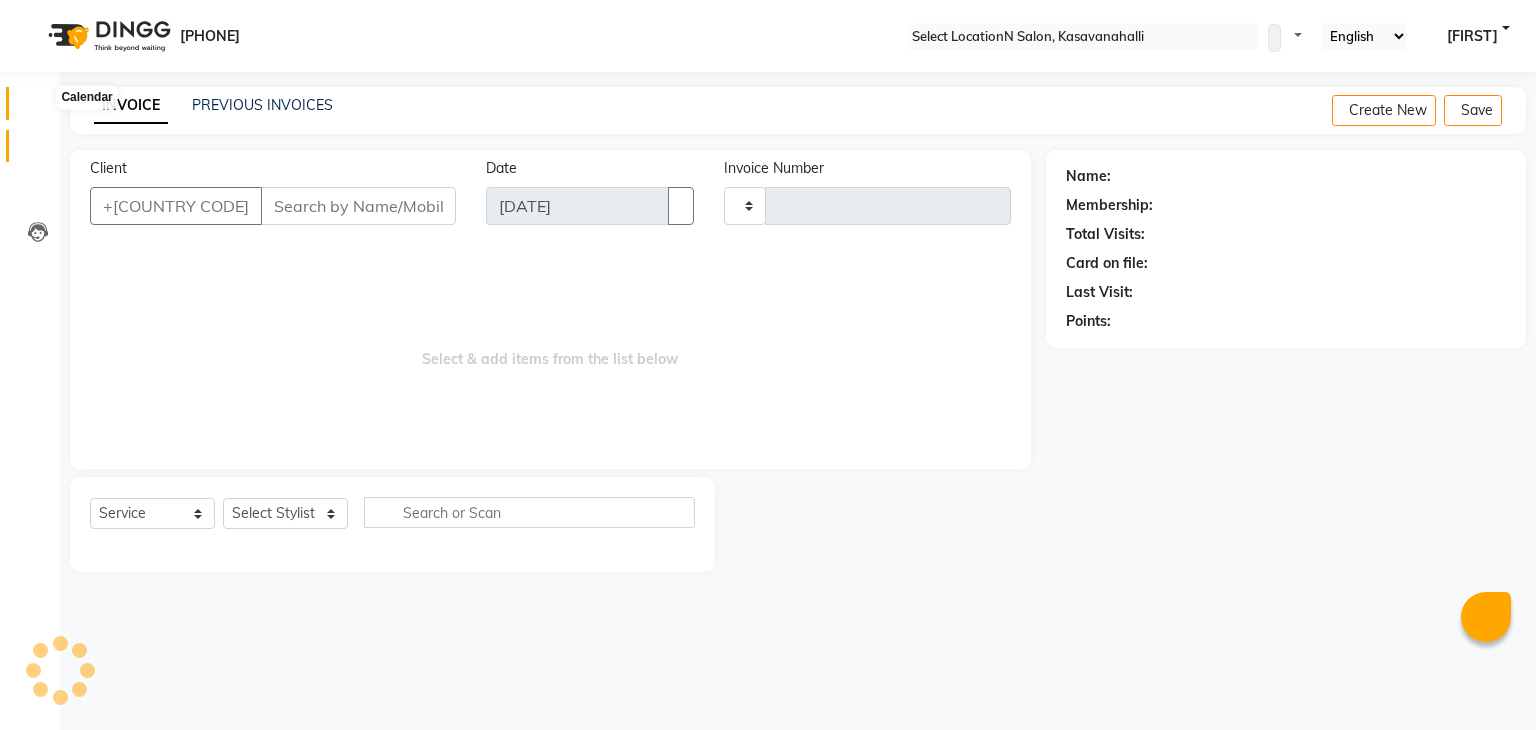 click at bounding box center (38, 108) 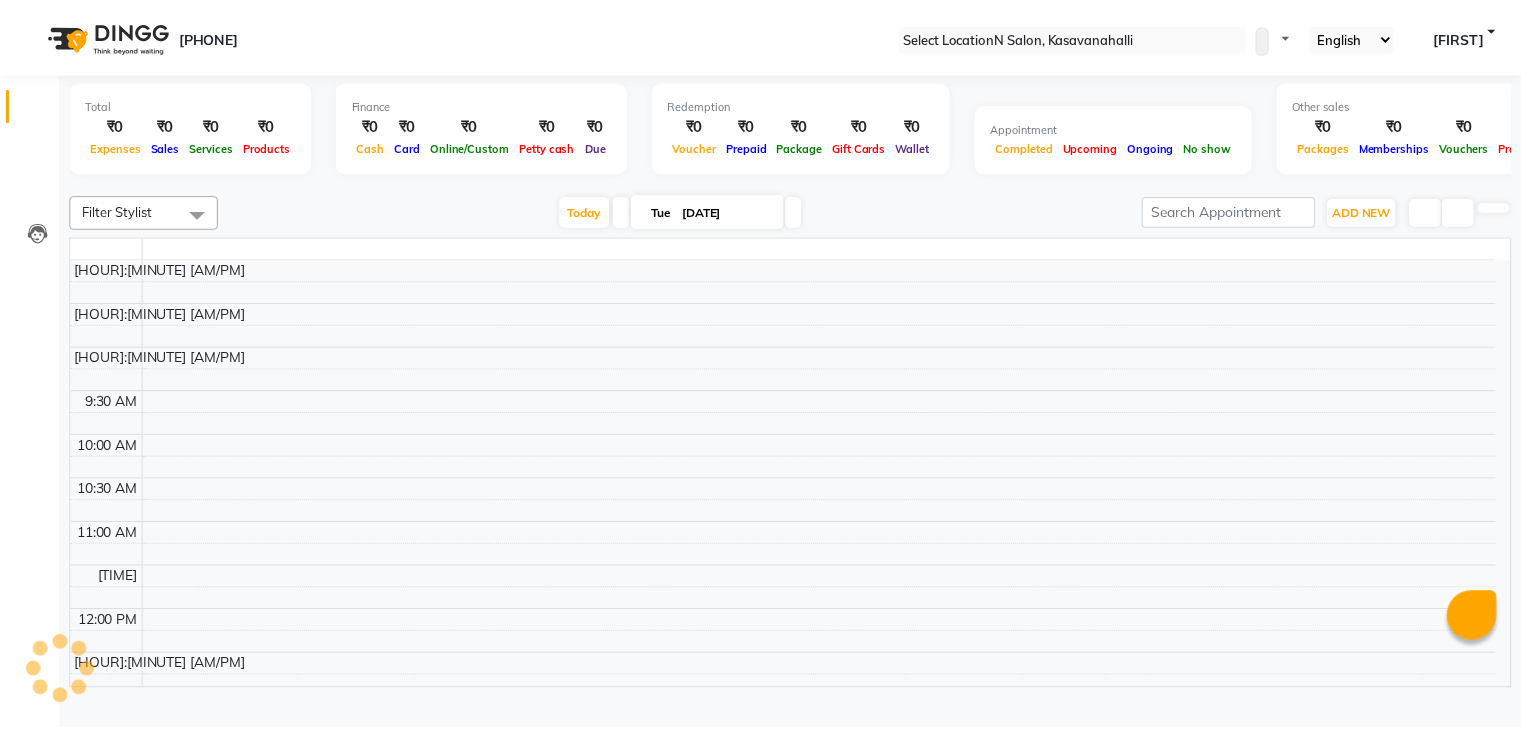 scroll, scrollTop: 0, scrollLeft: 0, axis: both 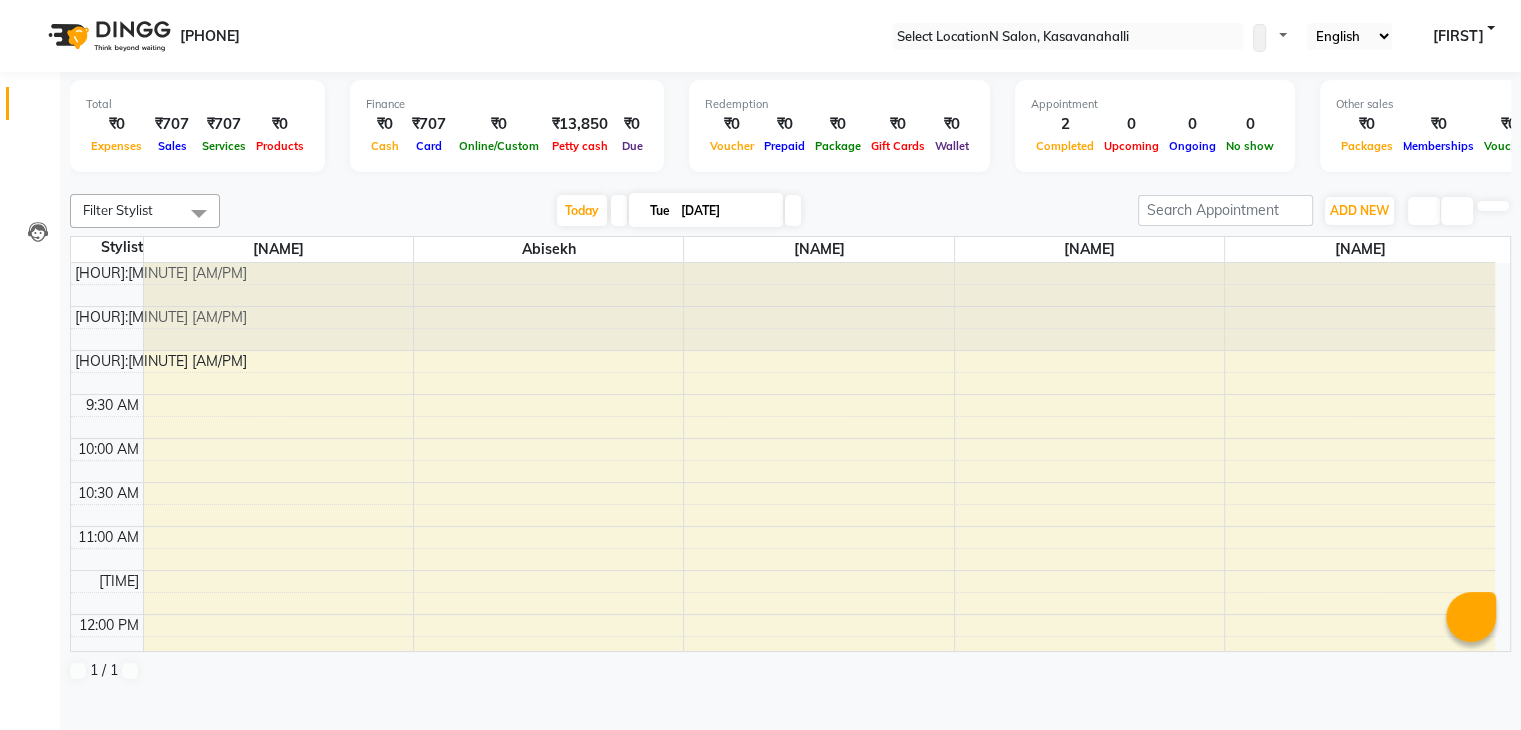 click on "Reports" at bounding box center [30, 443] 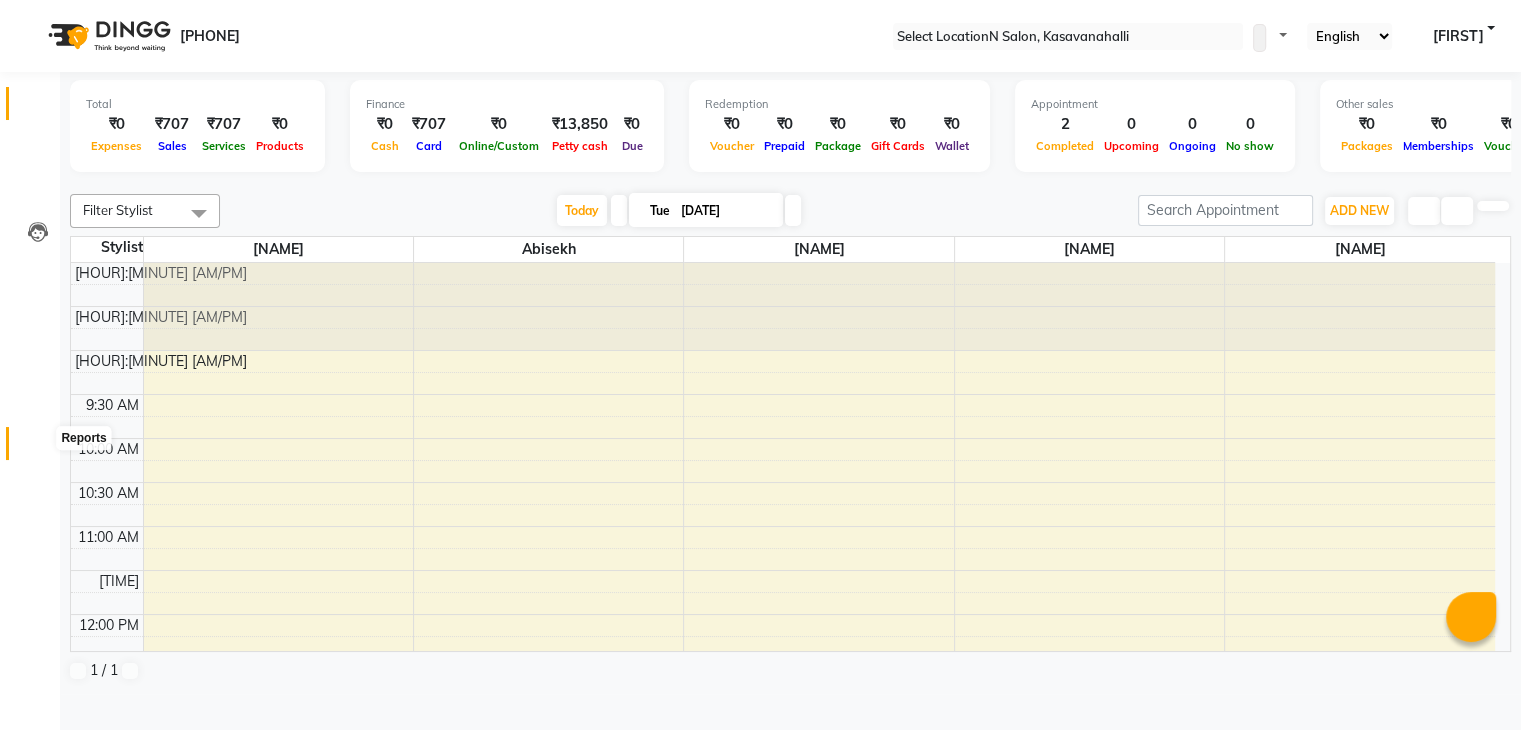 click at bounding box center (38, 448) 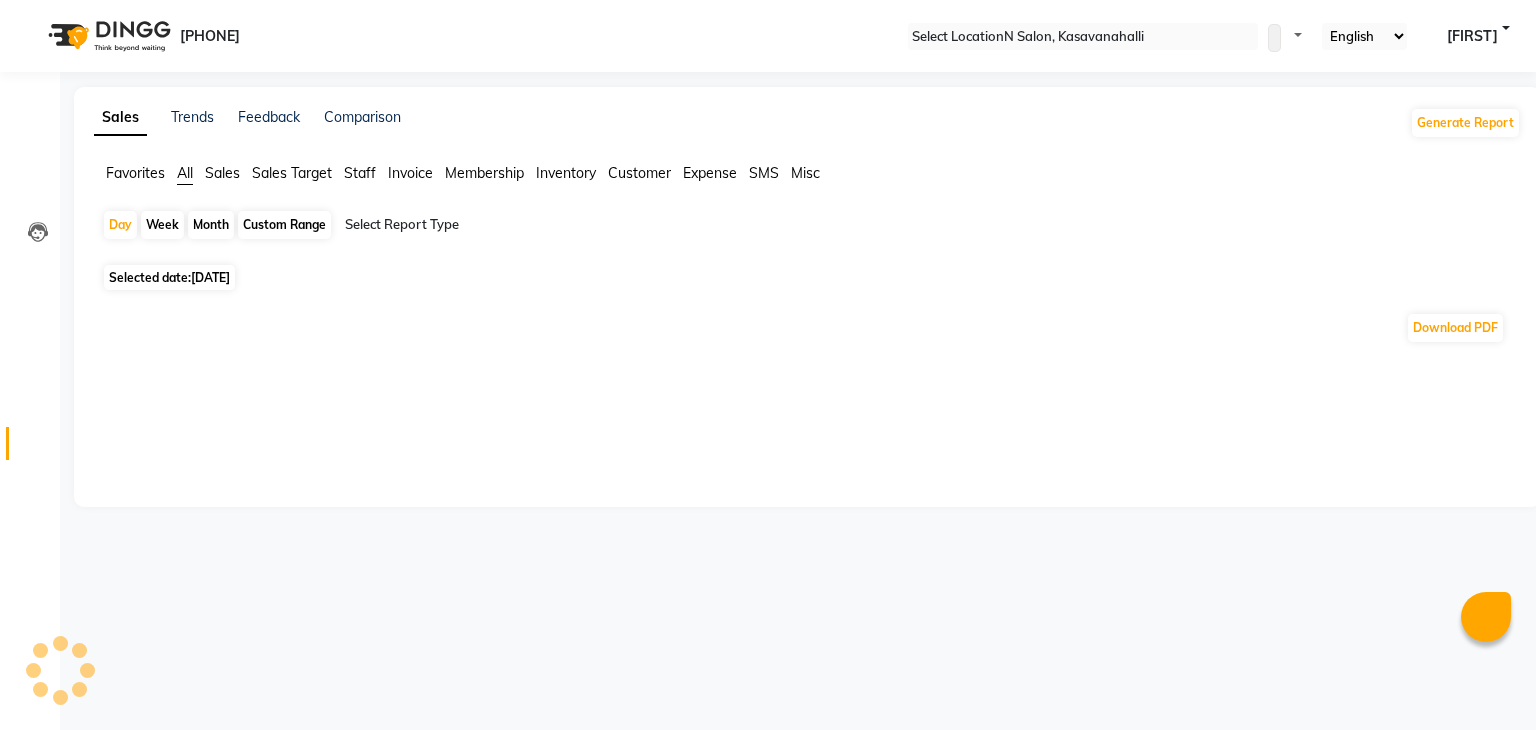 click at bounding box center [516, 225] 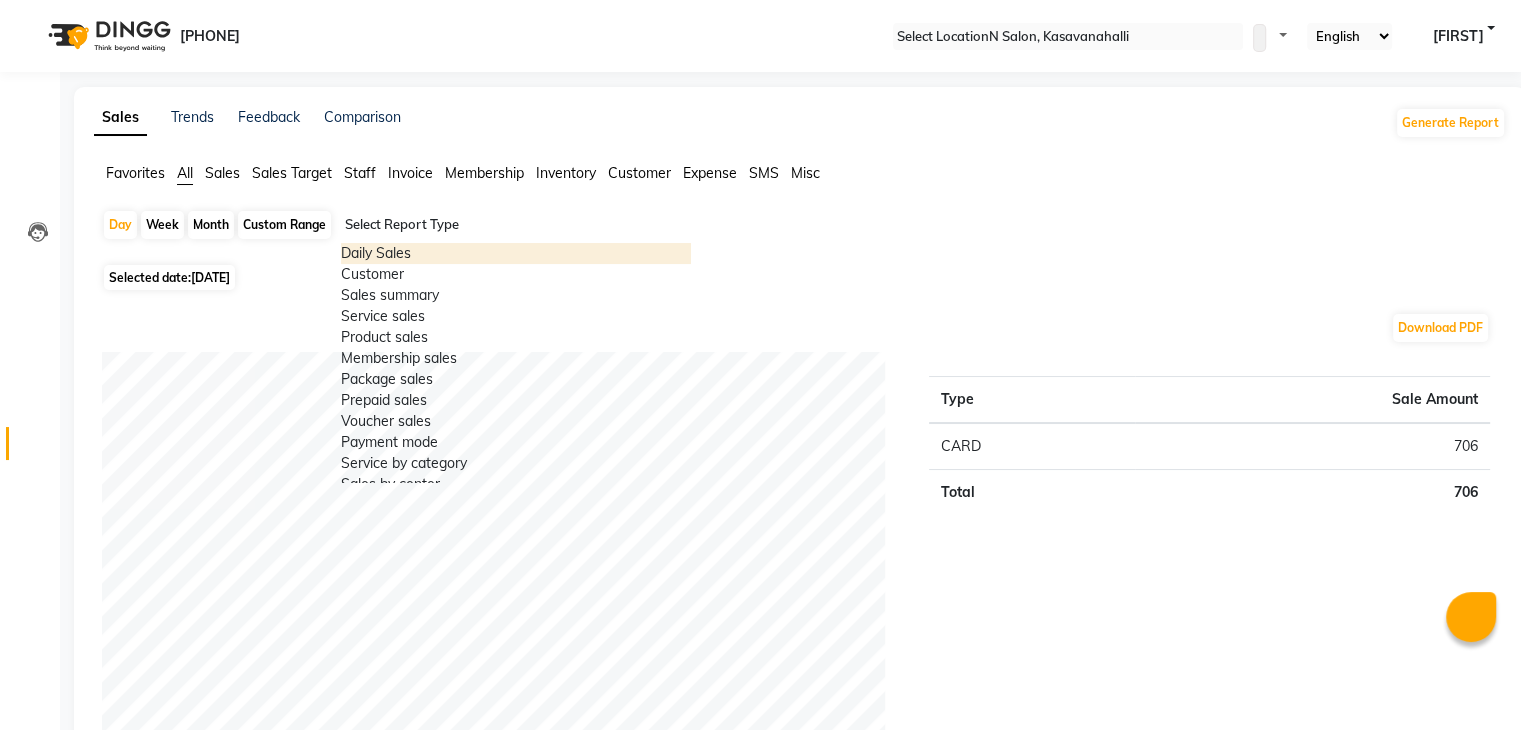 click on "All" at bounding box center (185, 174) 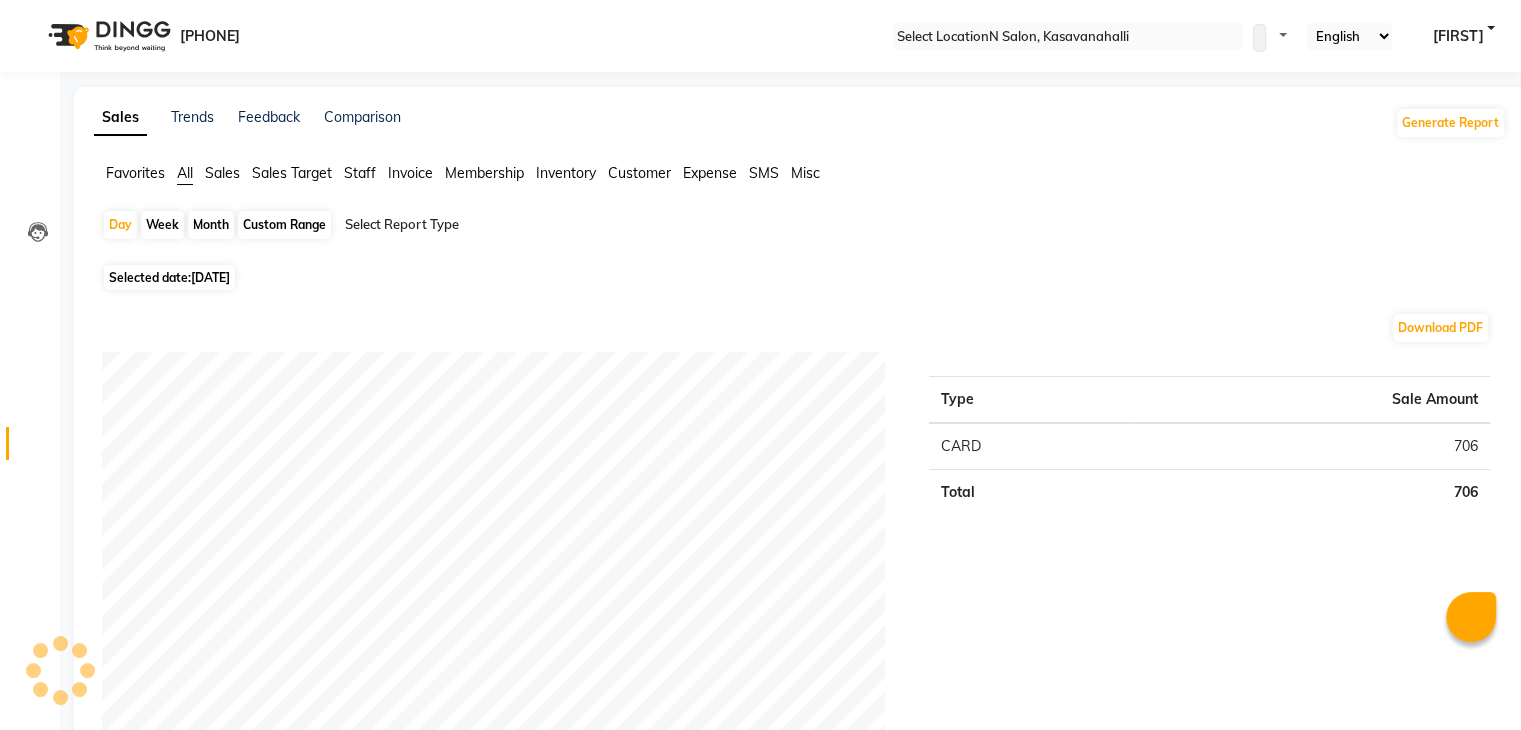 click on "All" at bounding box center (185, 173) 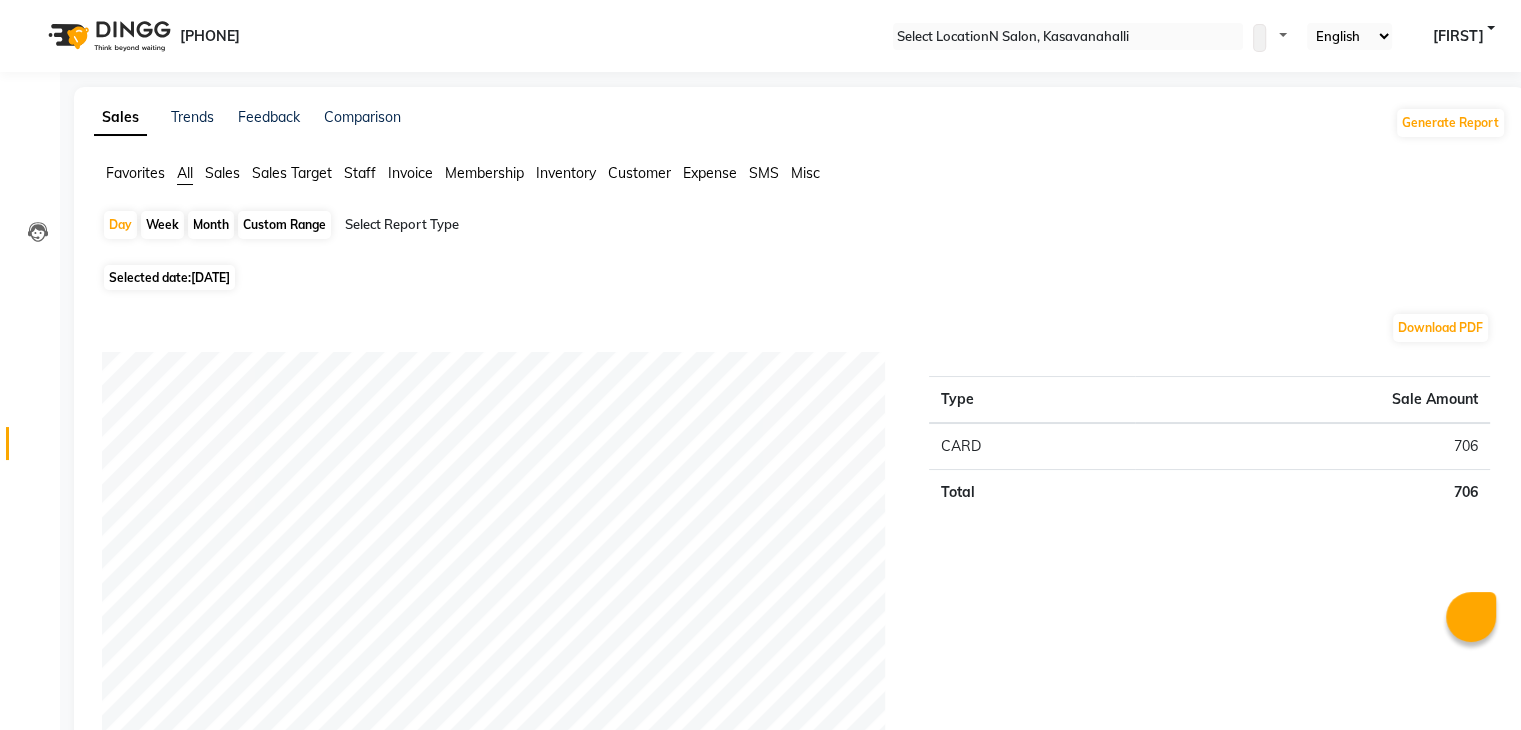 click on "All" at bounding box center [185, 173] 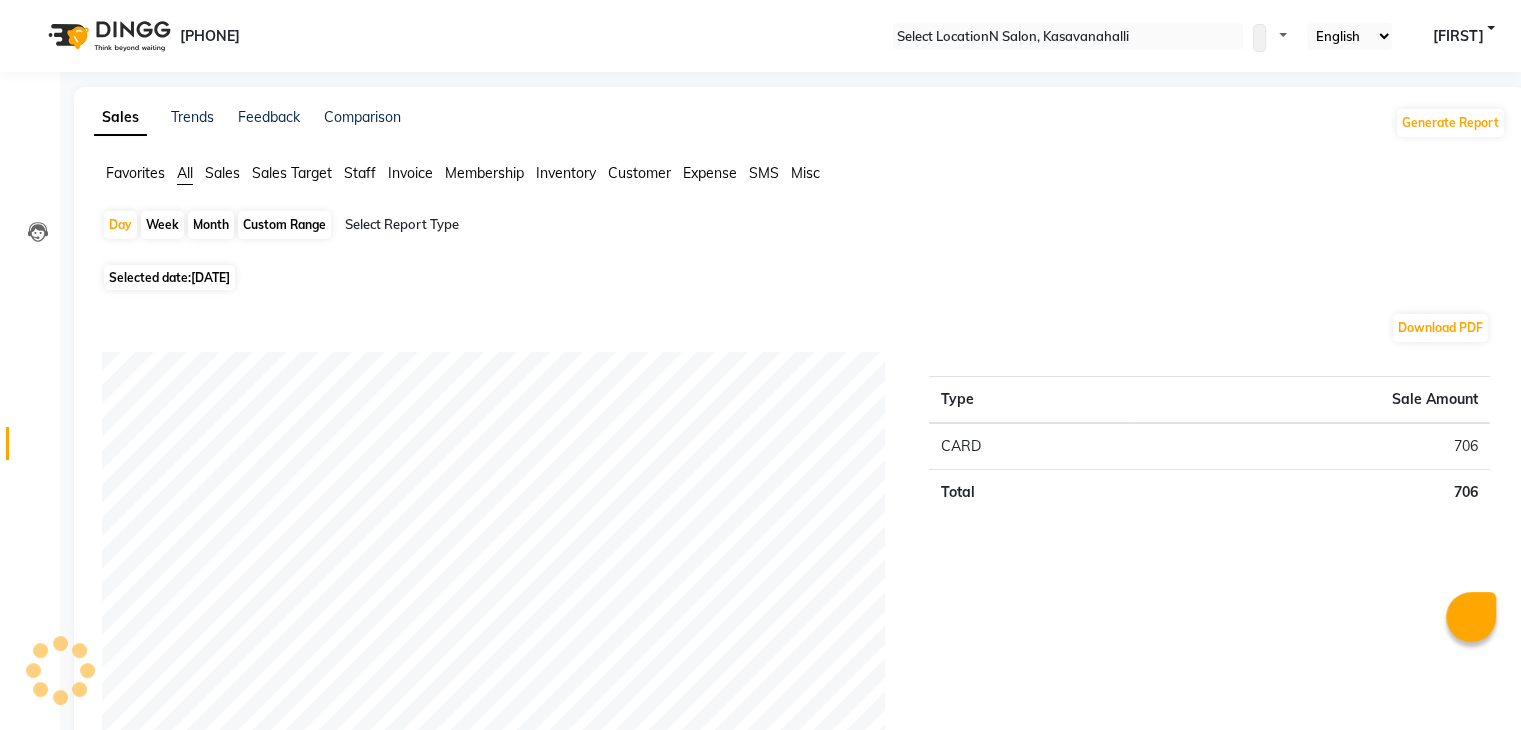 click on "Week" at bounding box center (162, 225) 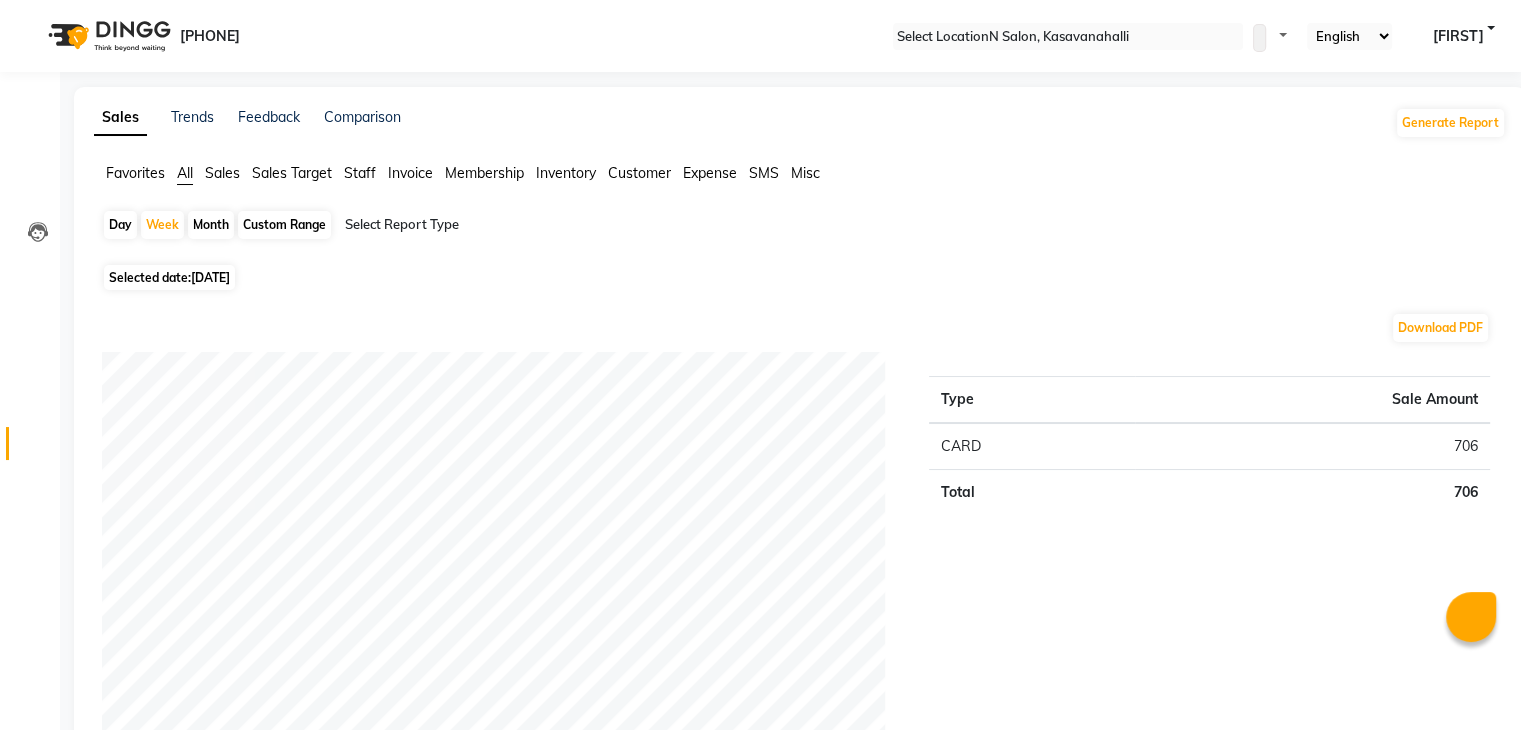 click on "Month" at bounding box center (211, 225) 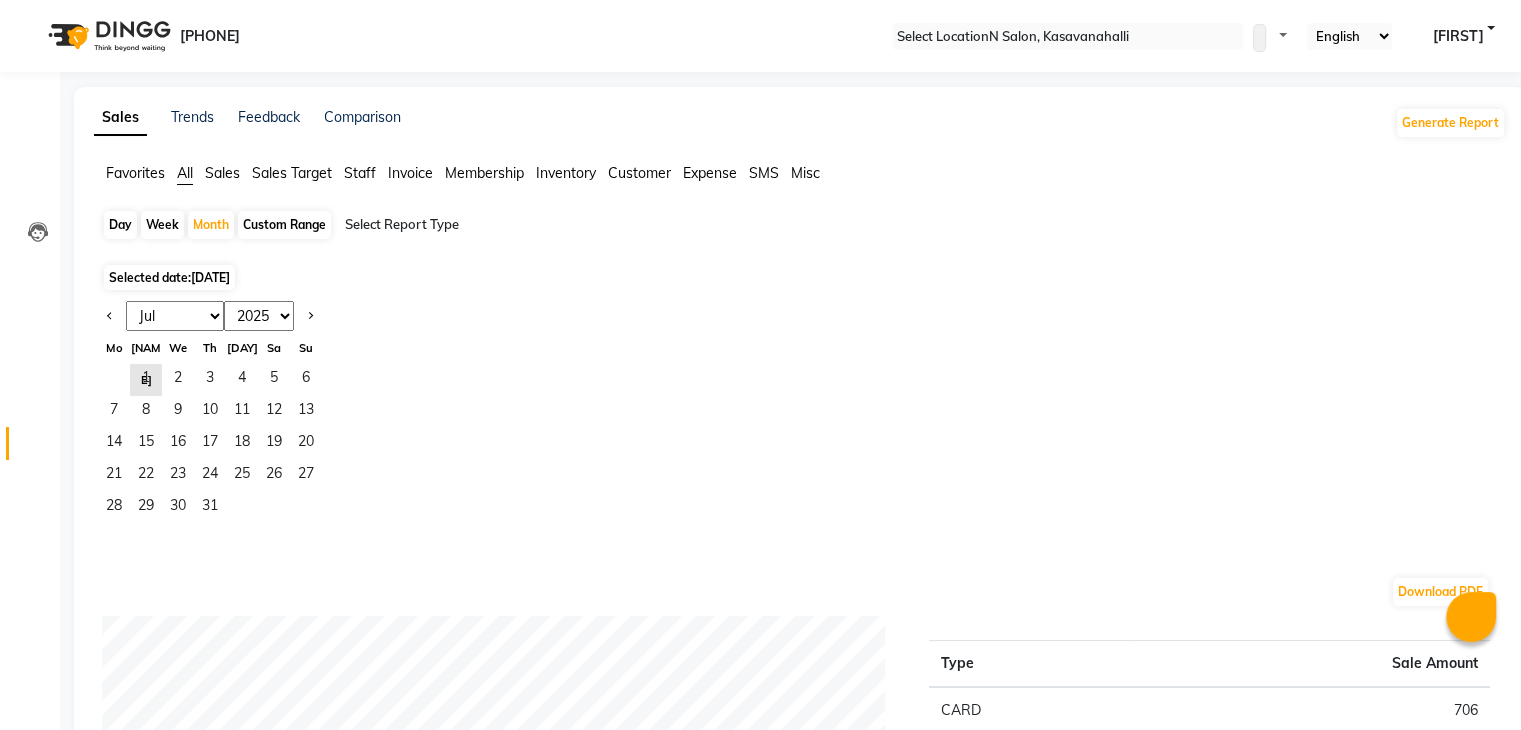 click on "All" at bounding box center [185, 173] 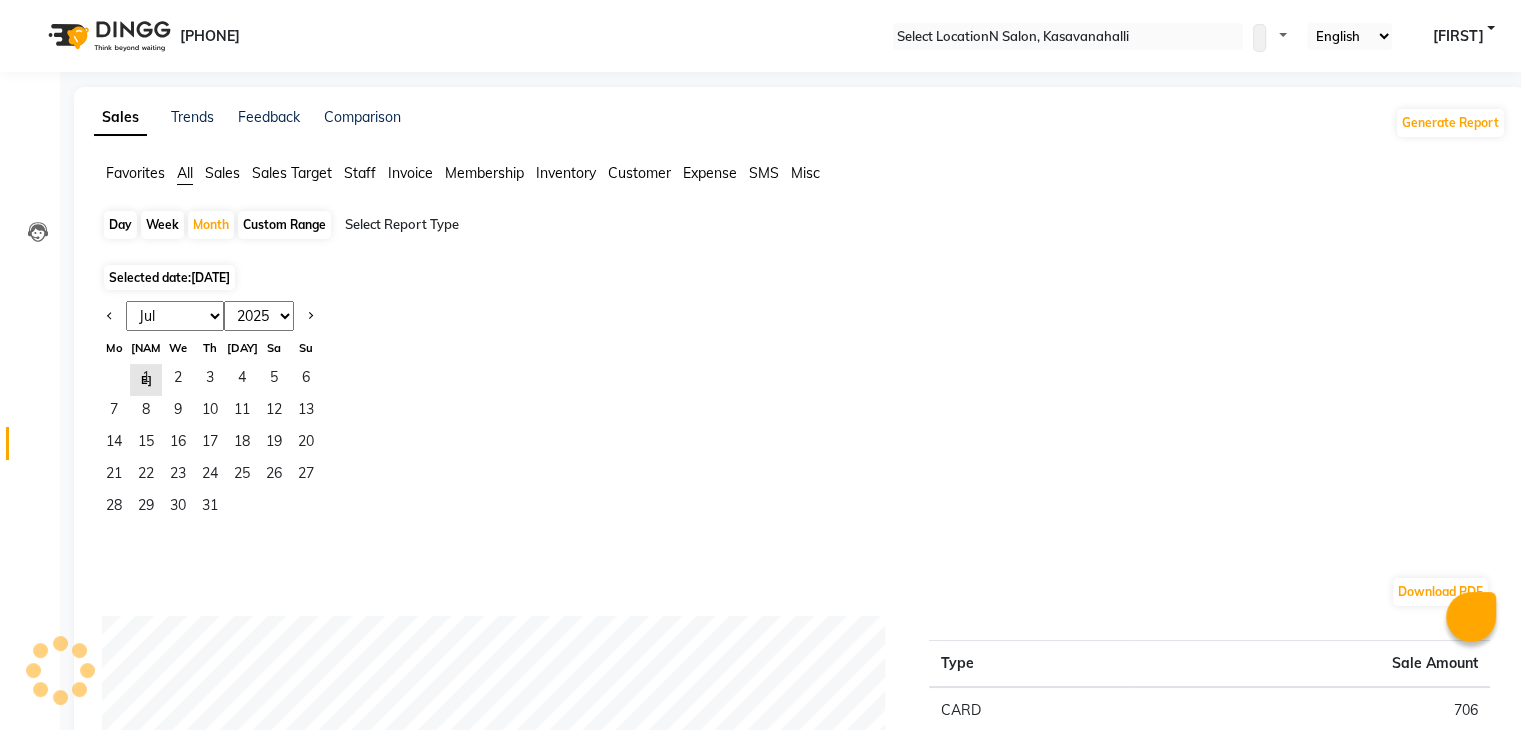 click on "All" at bounding box center (185, 173) 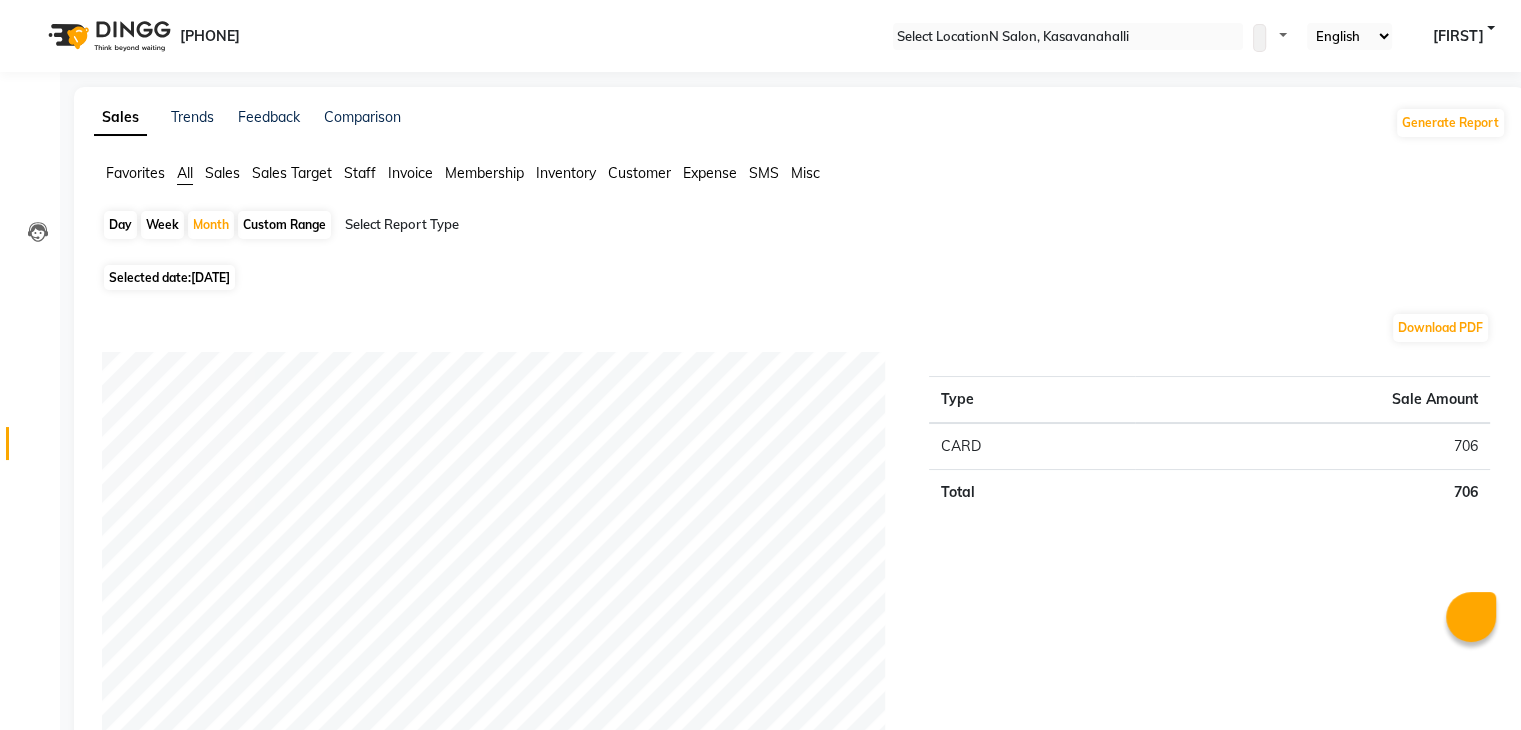 click on "Sales" at bounding box center [135, 173] 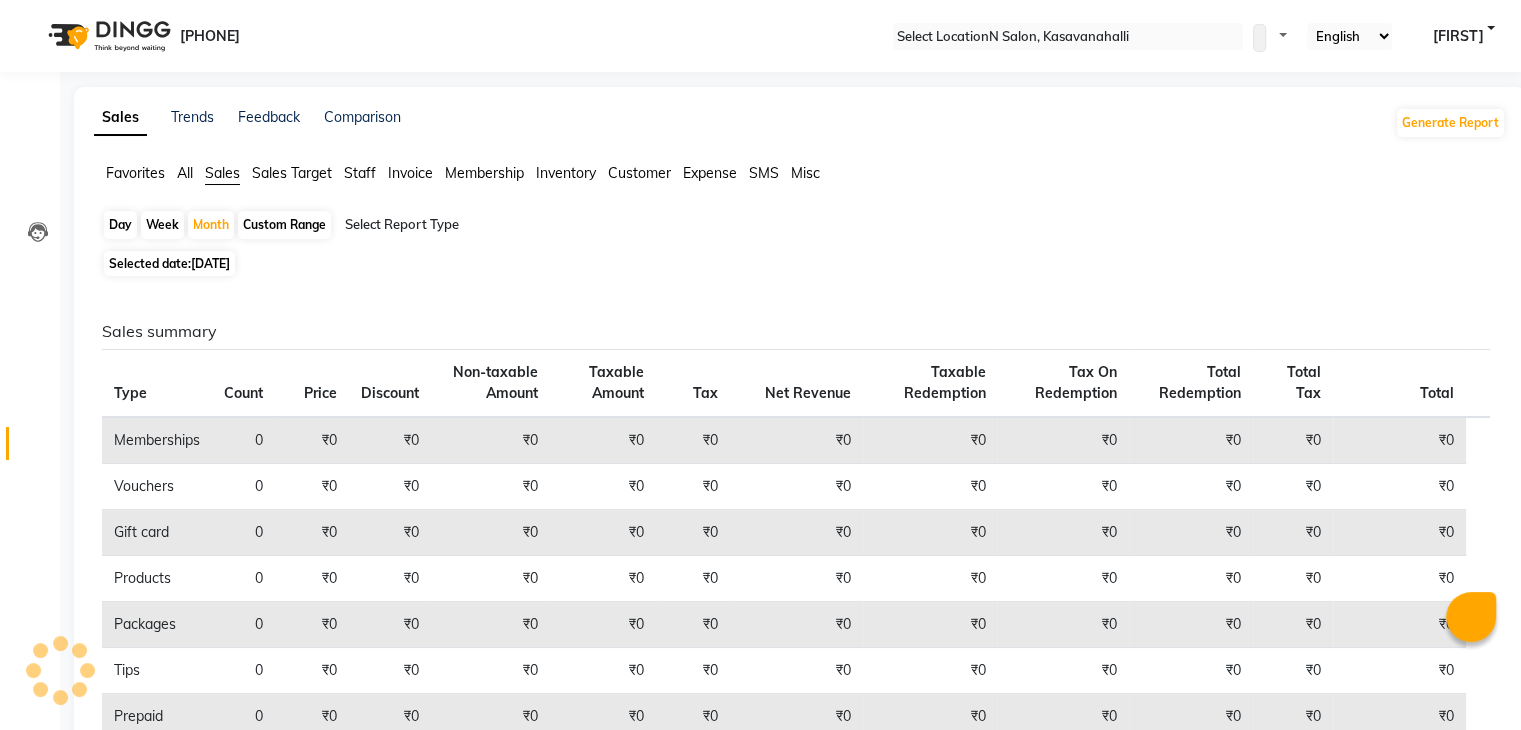 click on "Favorites All Sales Sales Target Staff Invoice Membership Inventory Customer Expense SMS Misc" at bounding box center [800, 174] 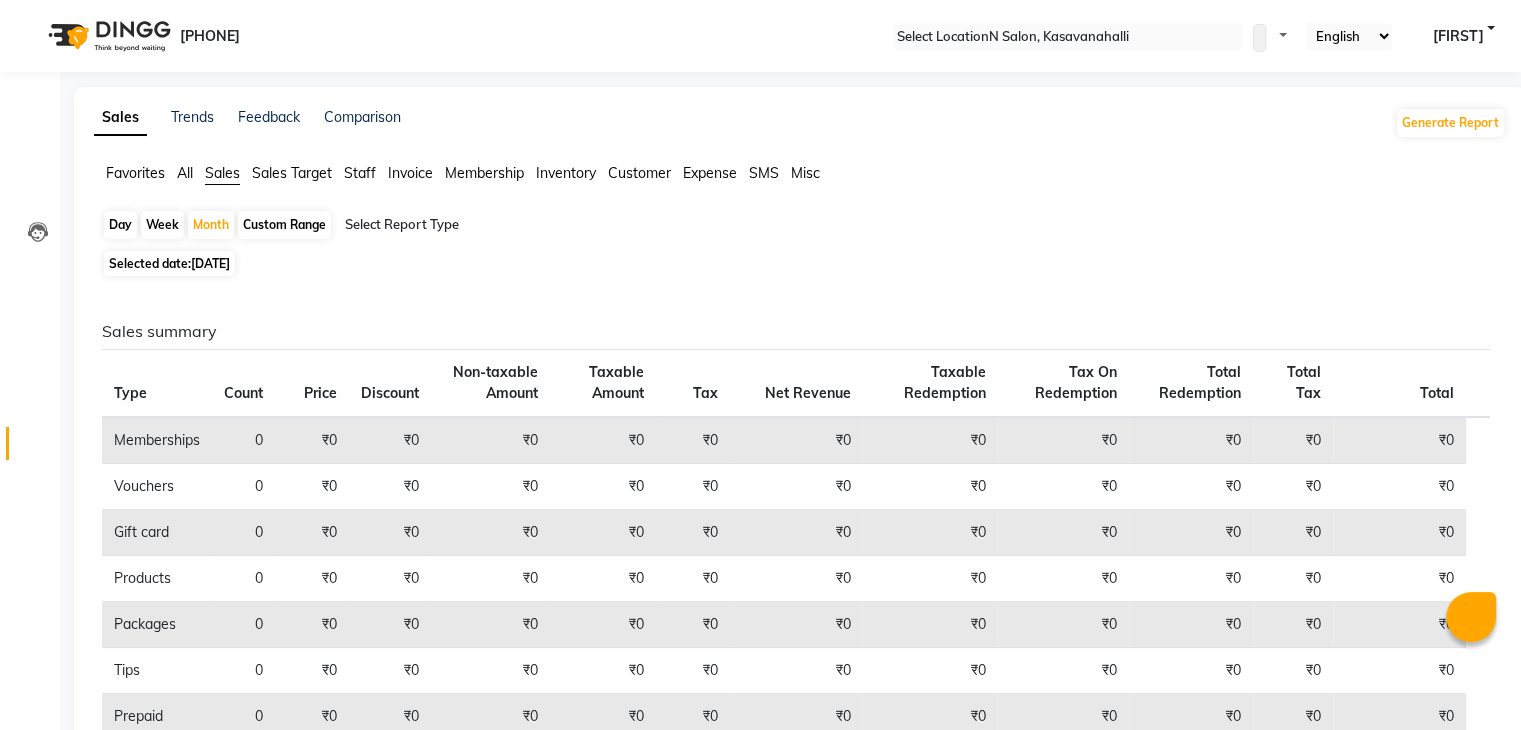 click on "Favorites All Sales Sales Target Staff Invoice Membership Inventory Customer Expense SMS Misc" at bounding box center (800, 174) 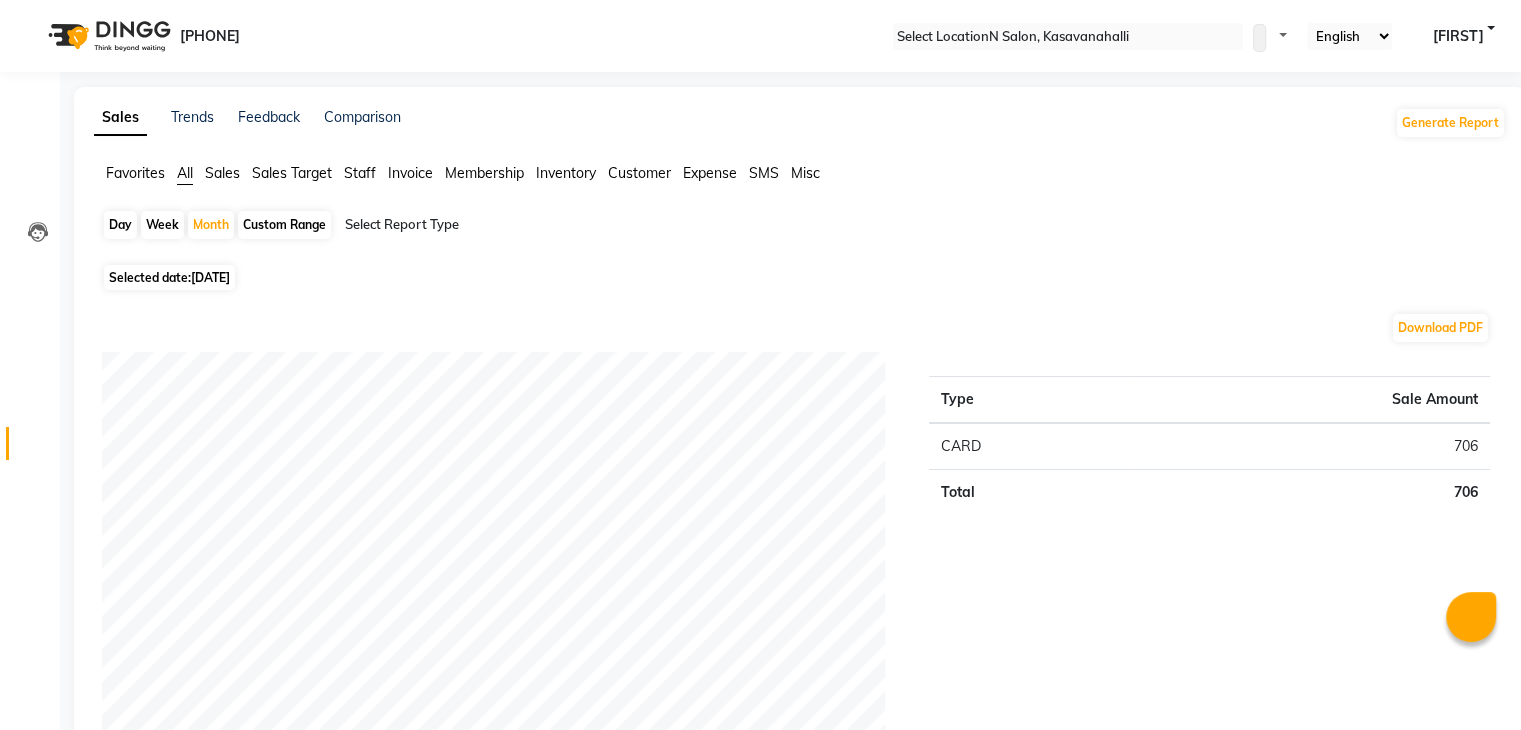 click at bounding box center [516, 225] 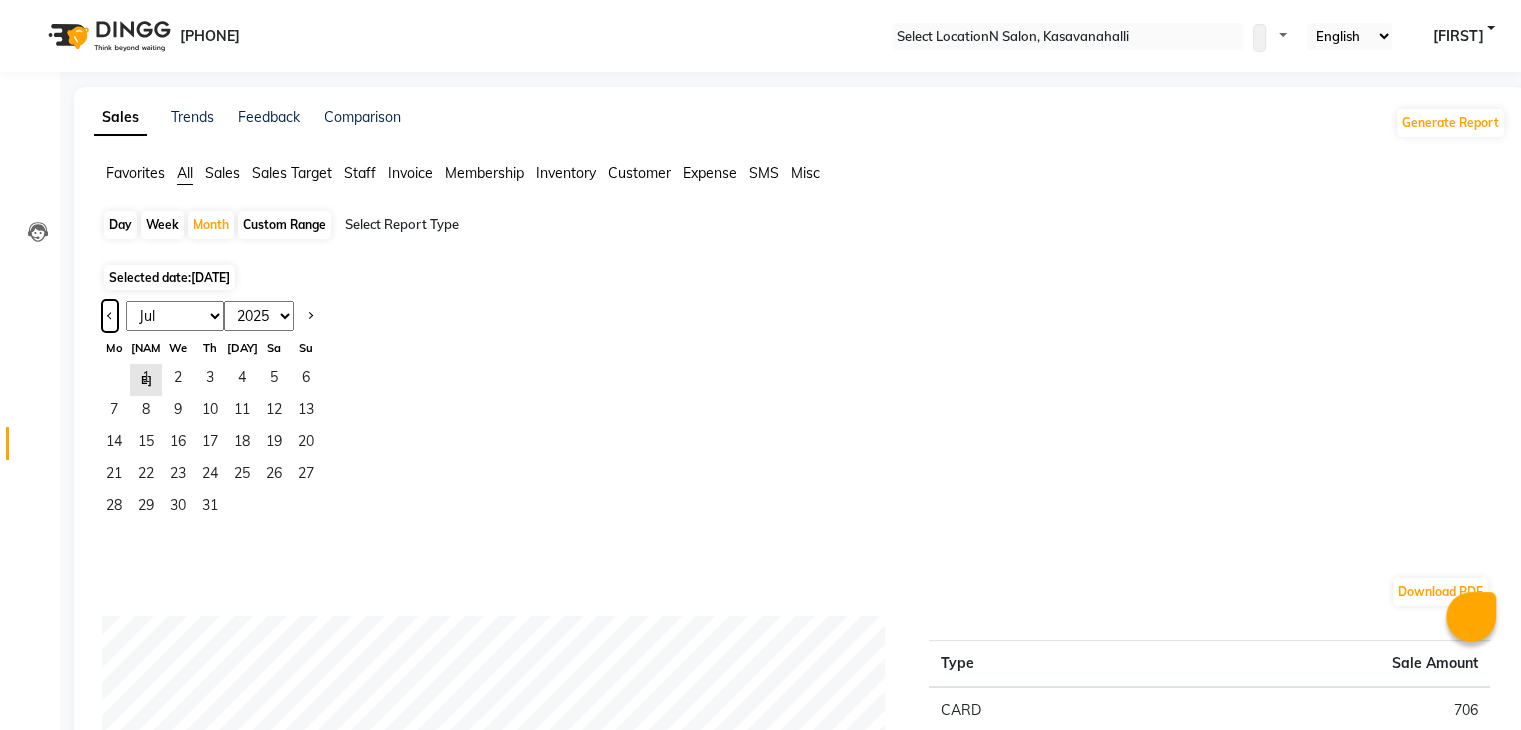 click at bounding box center [110, 314] 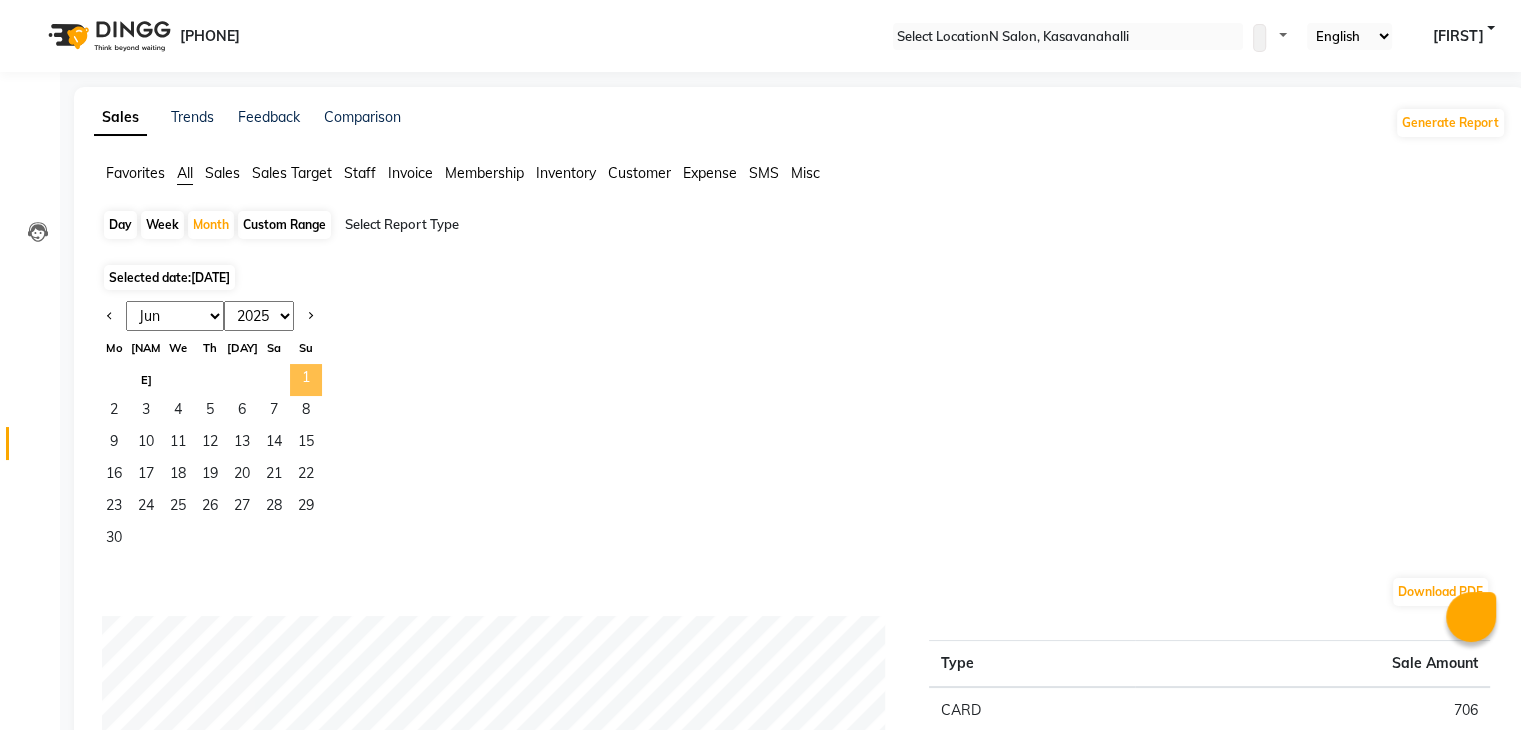click on "1" at bounding box center [306, 380] 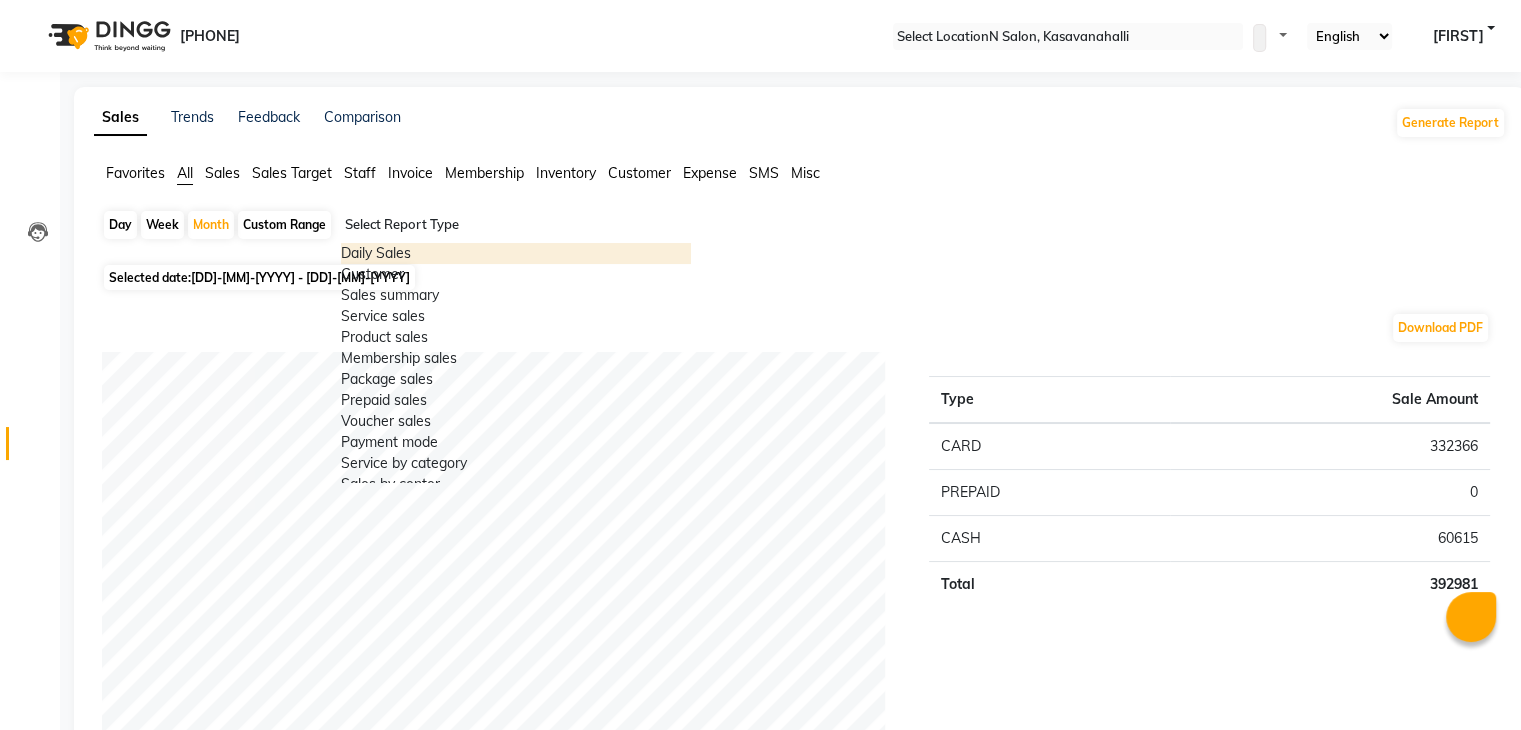 click on "Select Report Type" at bounding box center (516, 227) 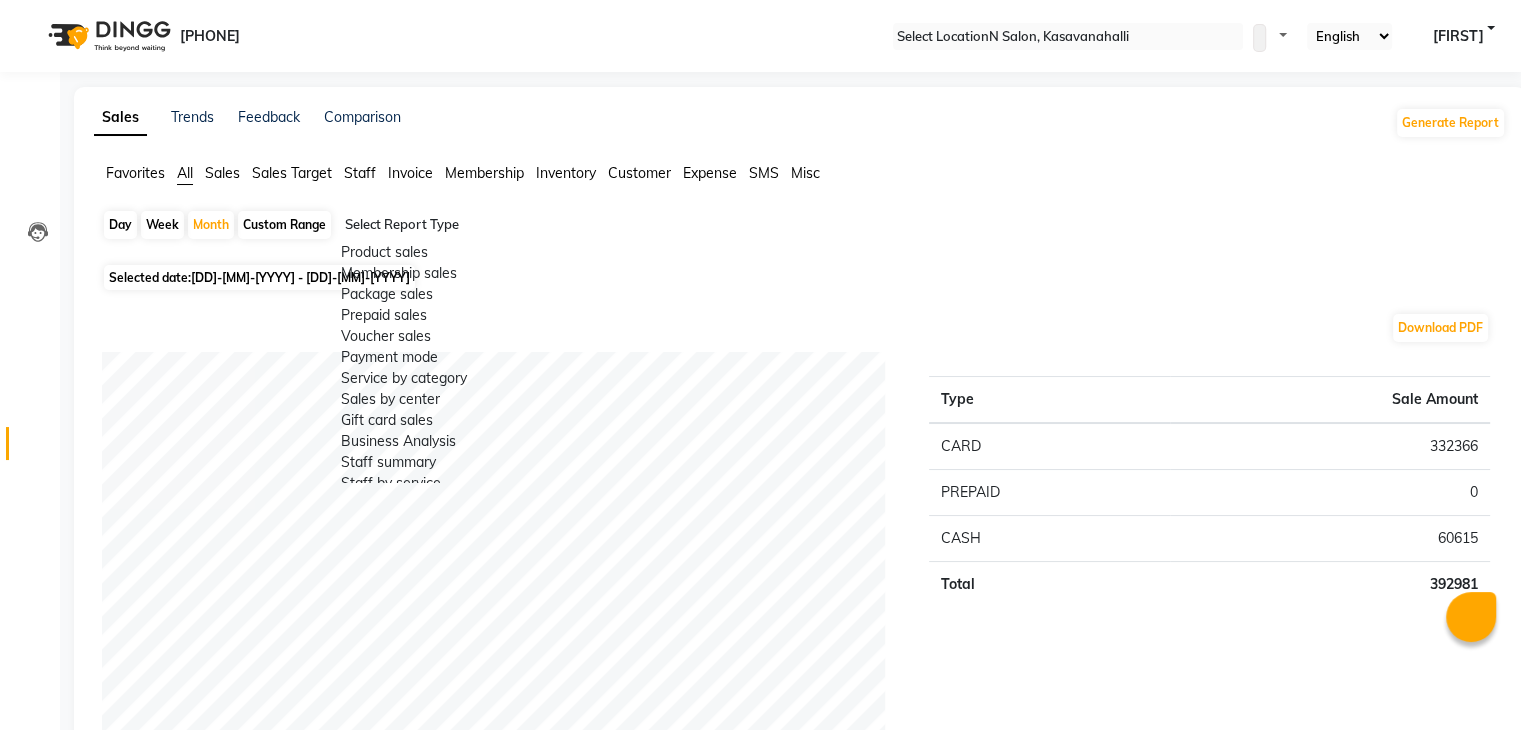 scroll, scrollTop: 300, scrollLeft: 0, axis: vertical 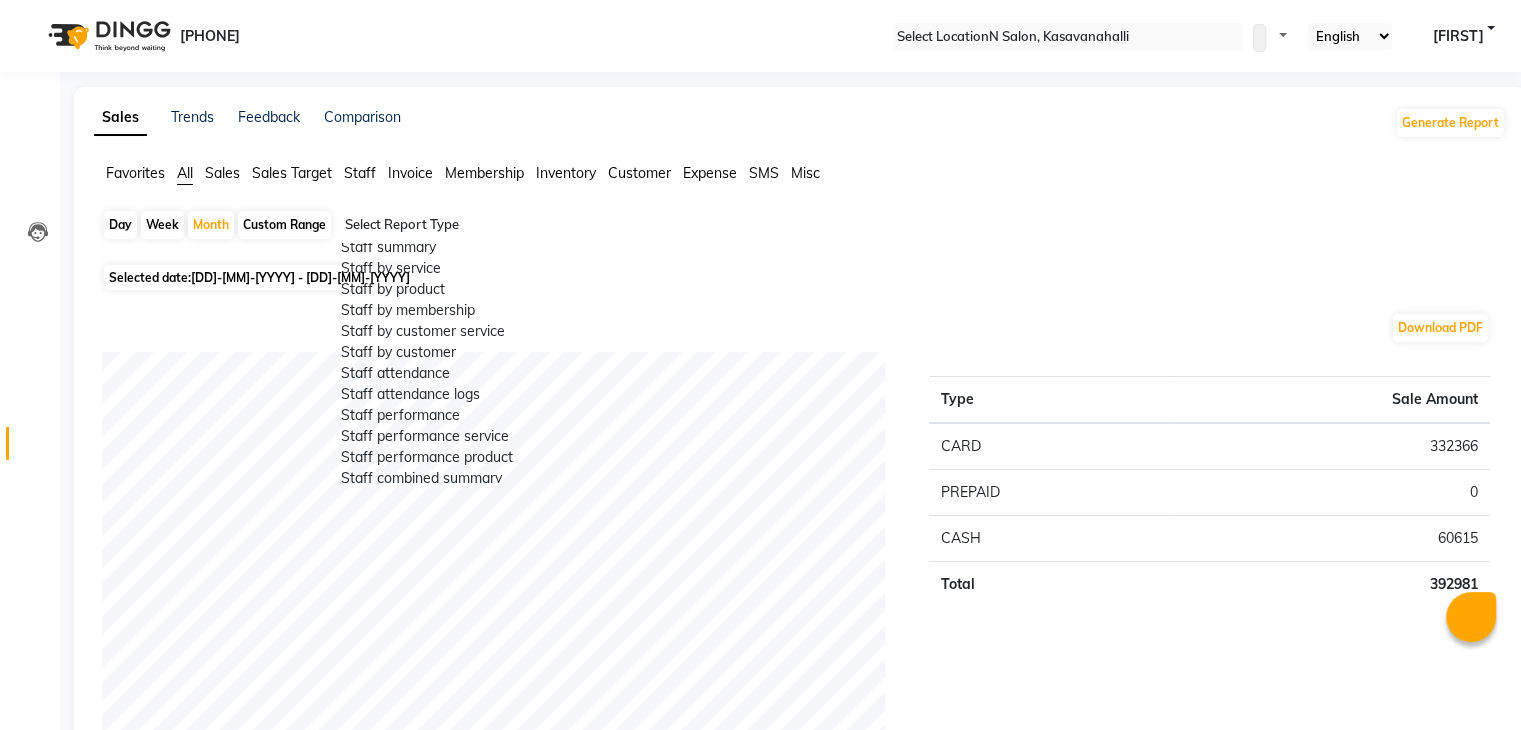 click on "Service by category" at bounding box center (516, 163) 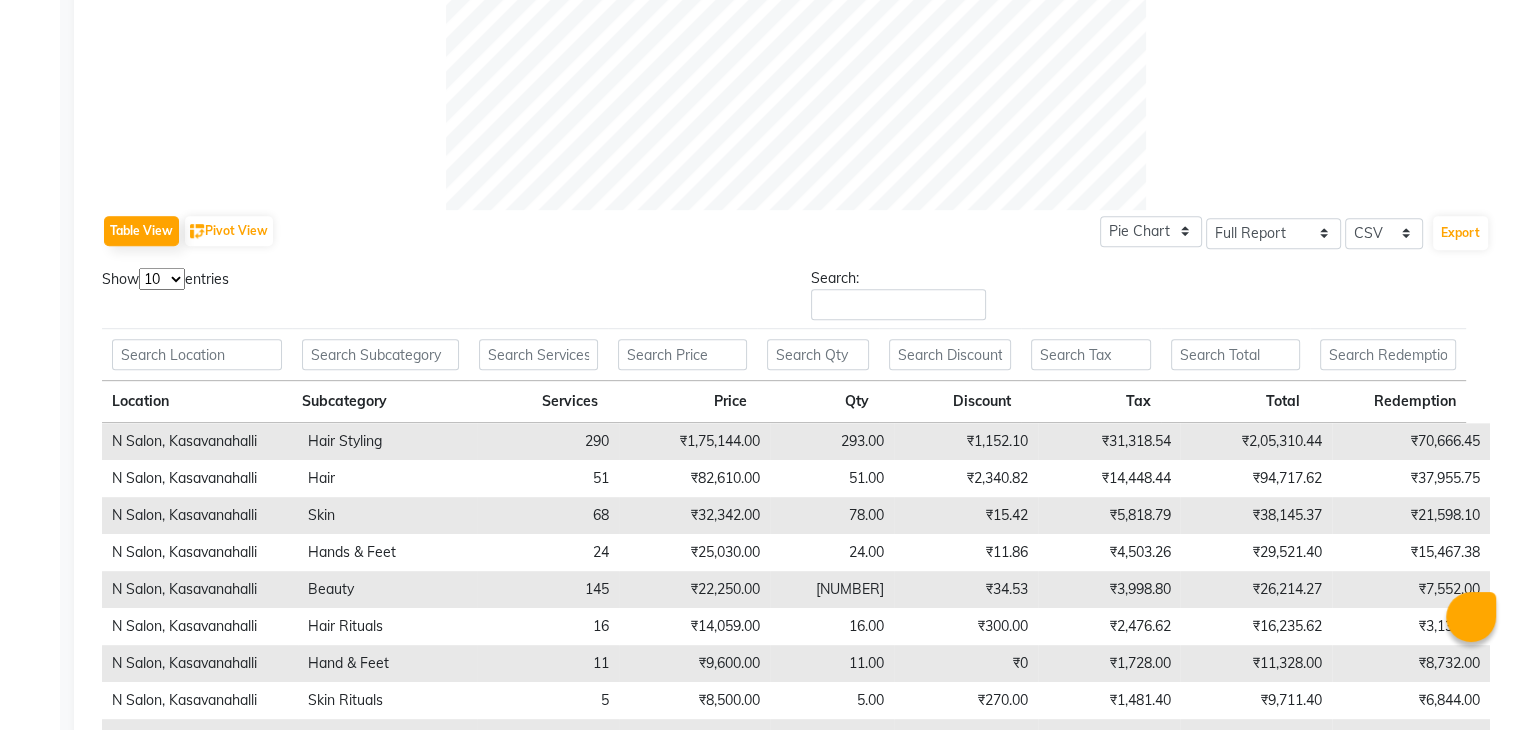 scroll, scrollTop: 1000, scrollLeft: 0, axis: vertical 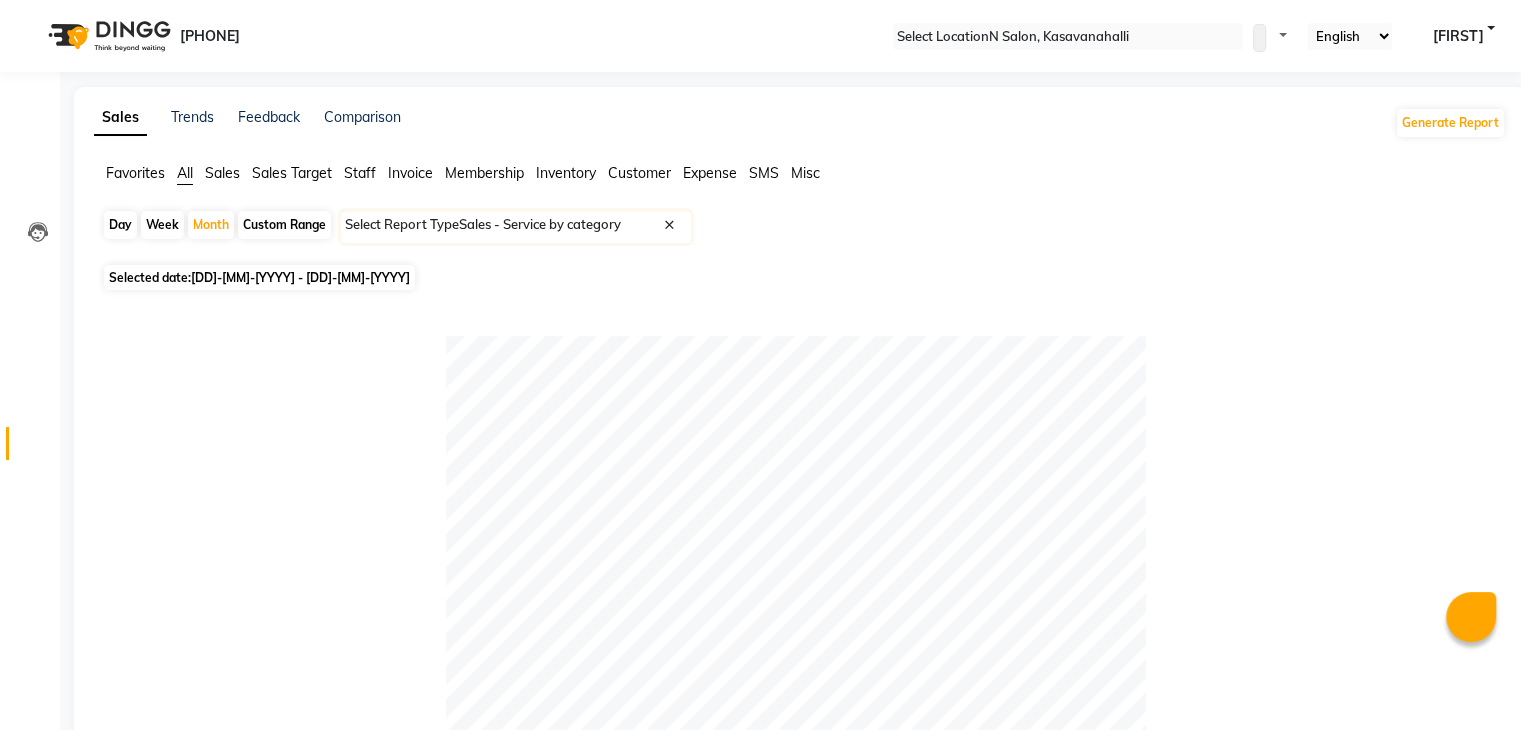 click at bounding box center [687, 233] 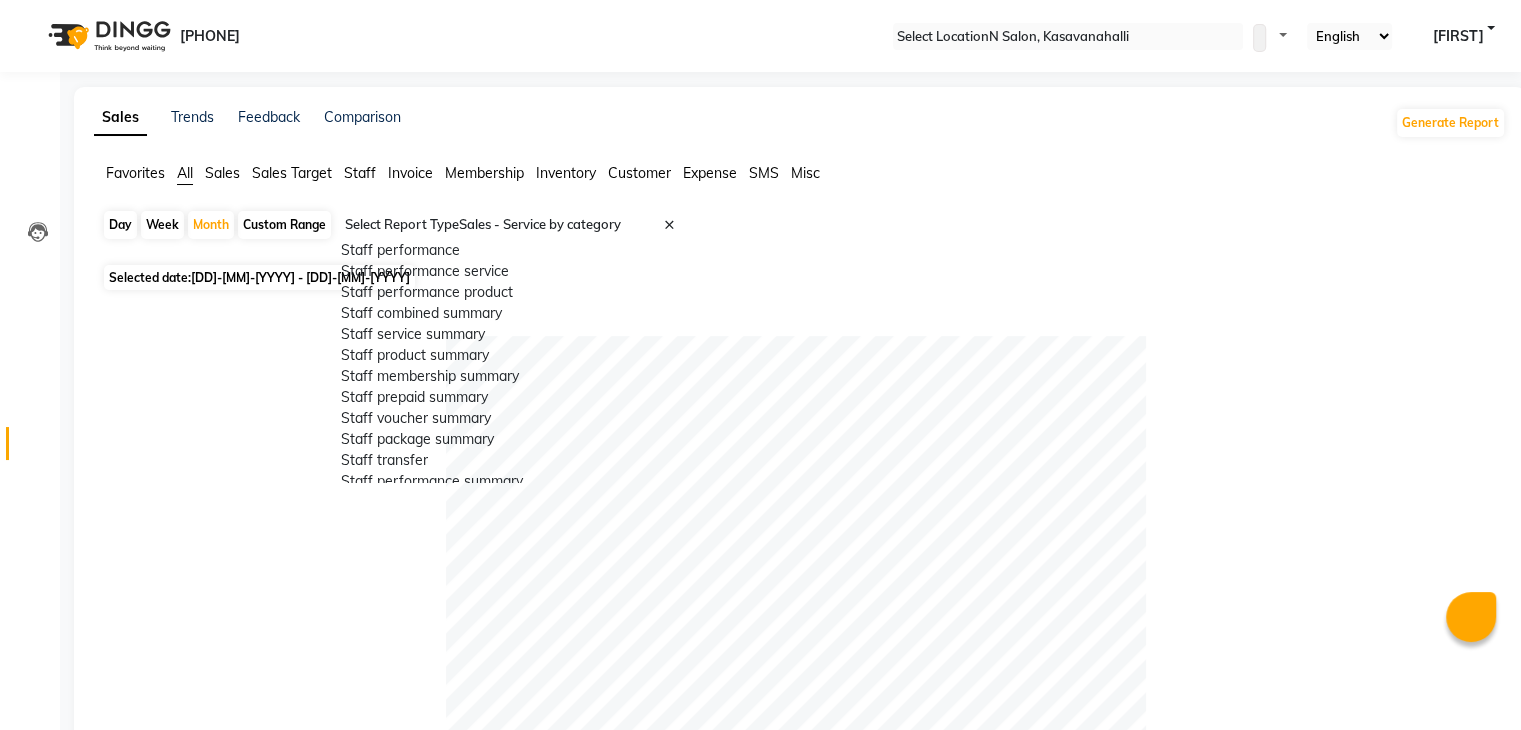 scroll, scrollTop: 500, scrollLeft: 0, axis: vertical 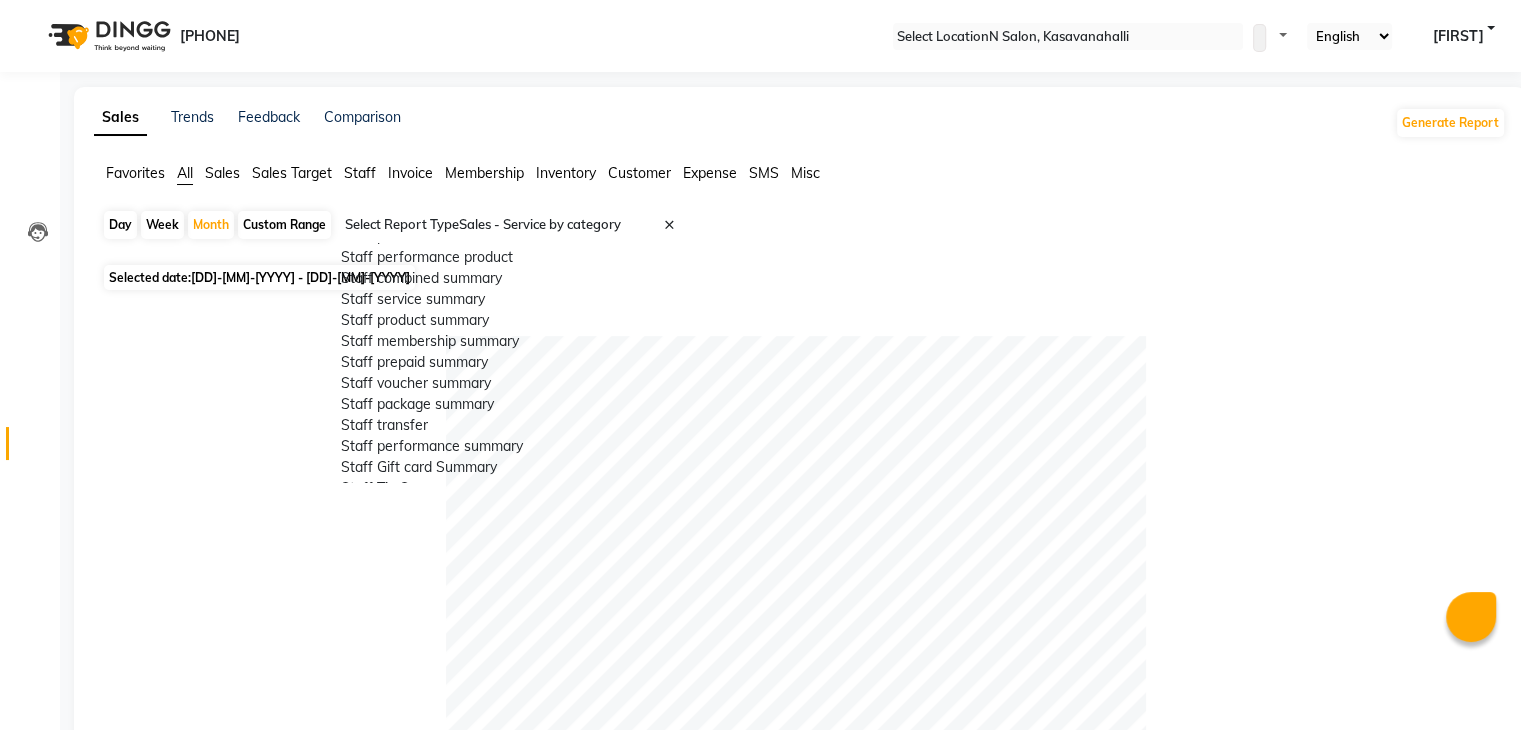click on "Staff by service" at bounding box center (516, 68) 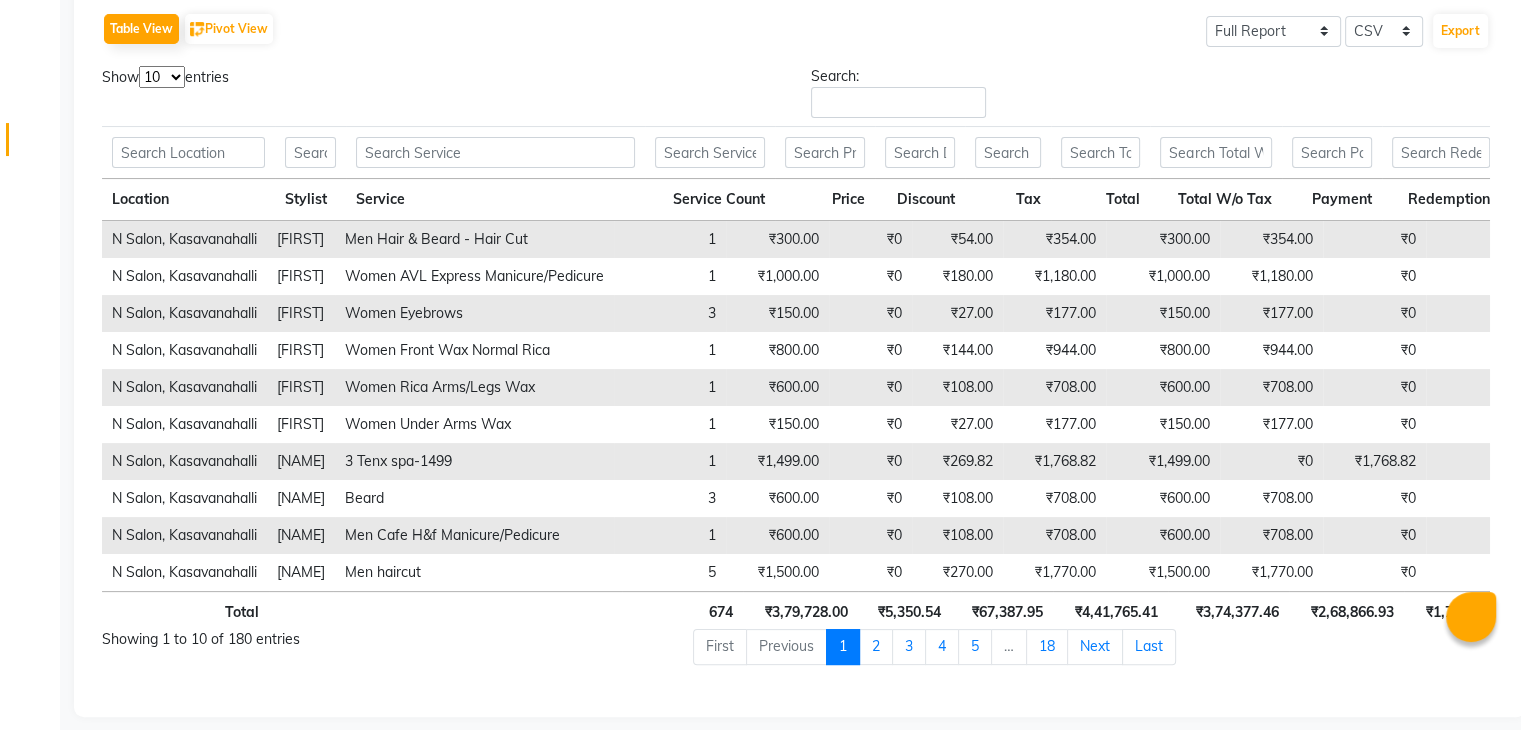 scroll, scrollTop: 328, scrollLeft: 0, axis: vertical 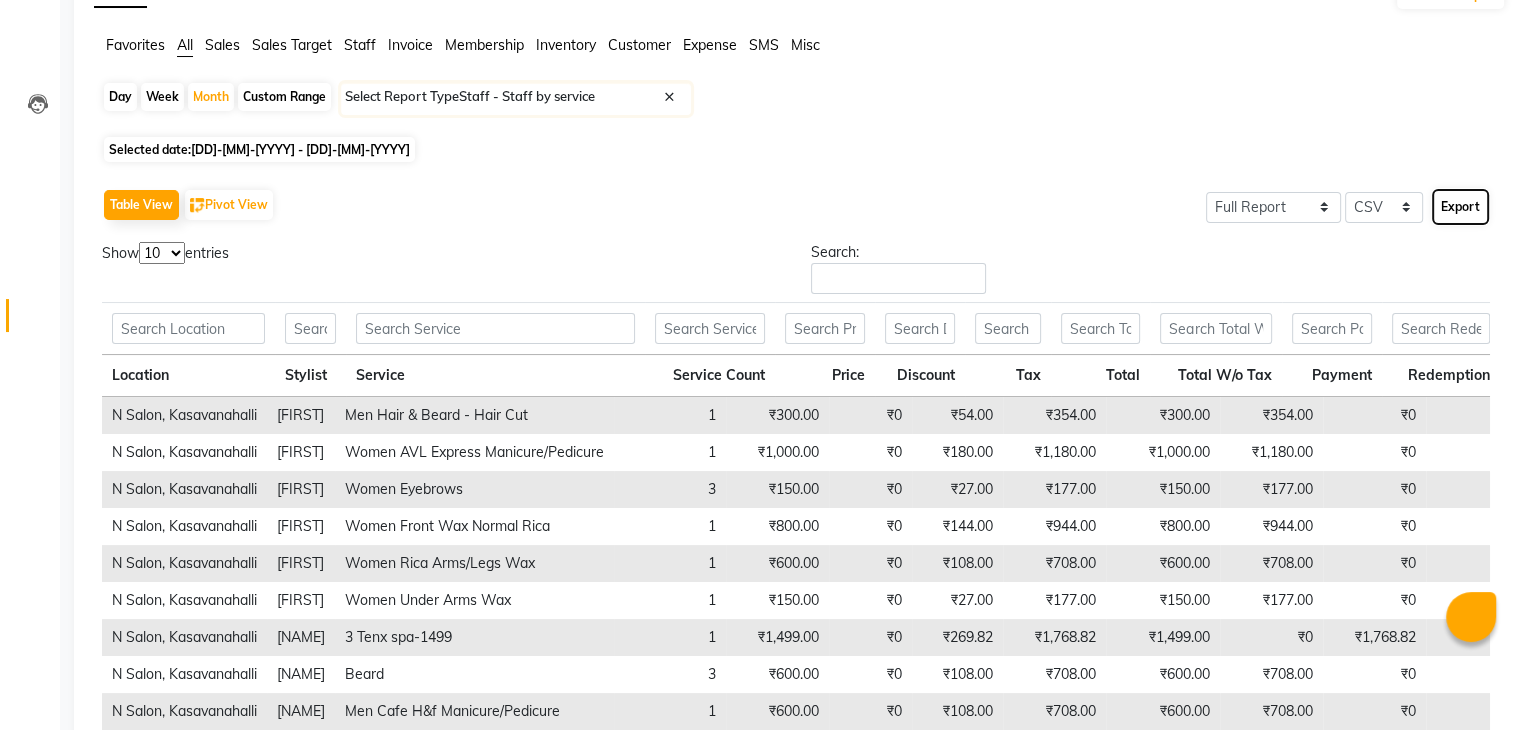 click on "Export" at bounding box center [1460, 207] 